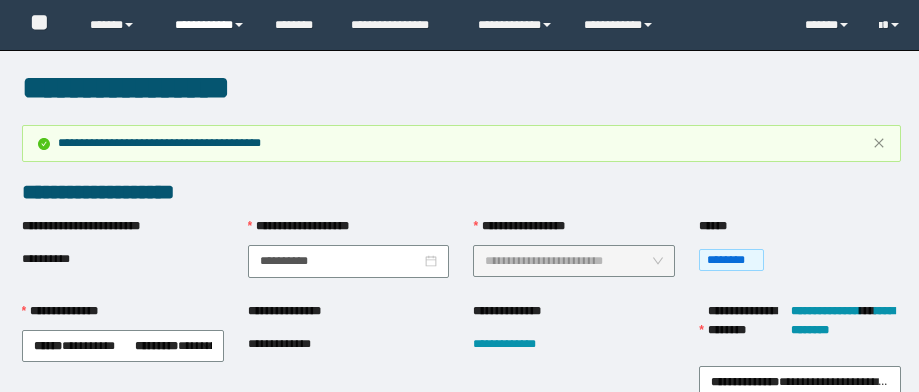 scroll, scrollTop: 0, scrollLeft: 0, axis: both 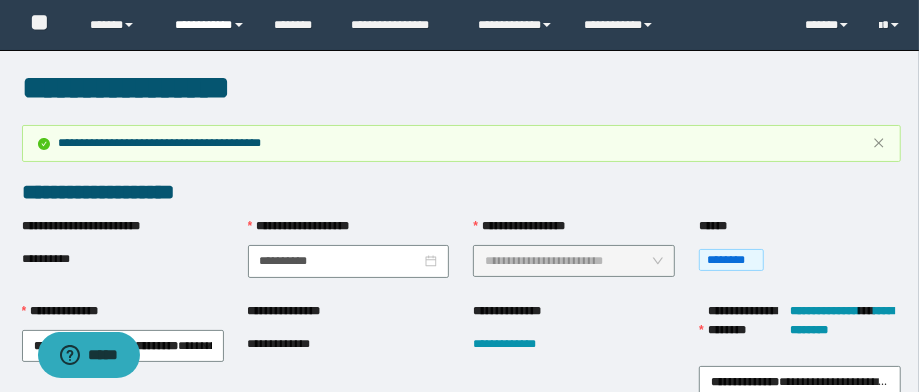 click on "**********" at bounding box center (210, 25) 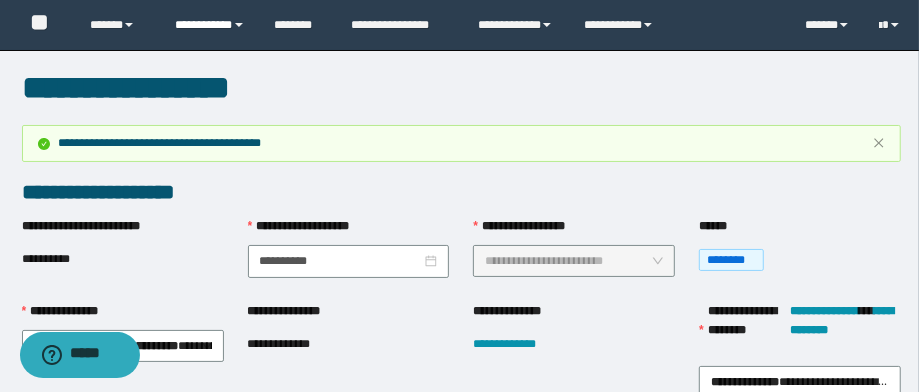 scroll, scrollTop: 0, scrollLeft: 0, axis: both 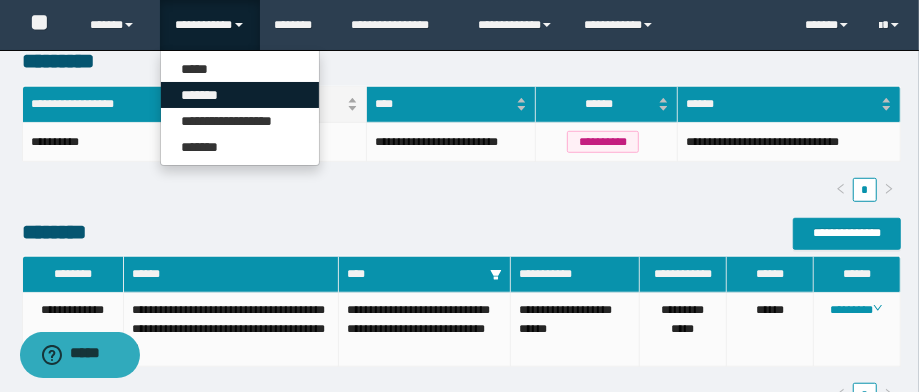click on "*******" at bounding box center (240, 95) 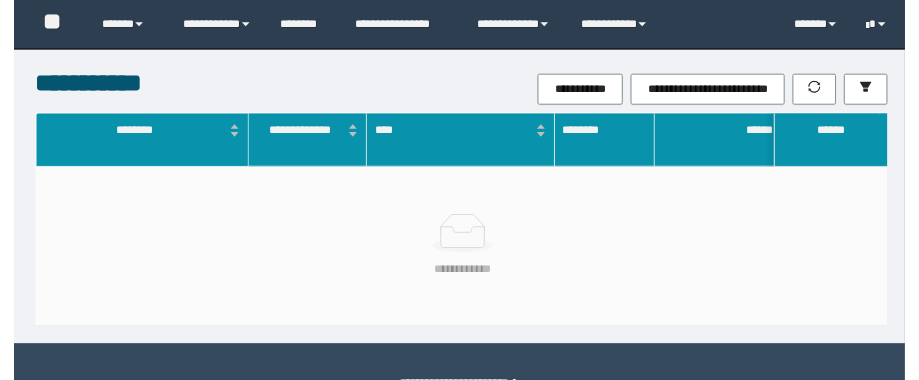 scroll, scrollTop: 0, scrollLeft: 0, axis: both 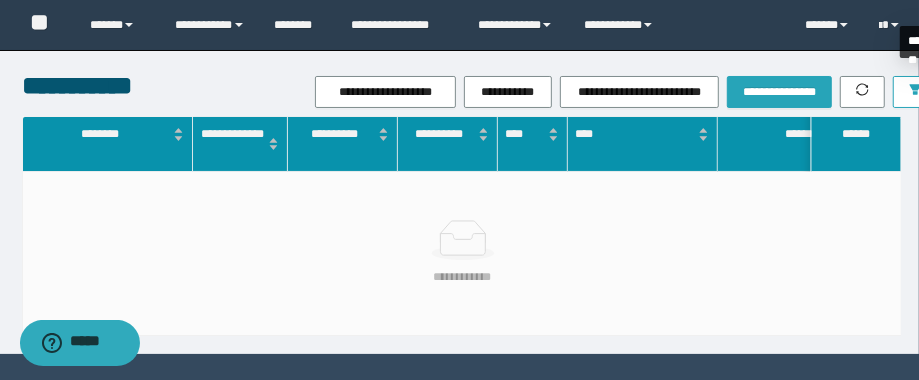 click at bounding box center (915, 92) 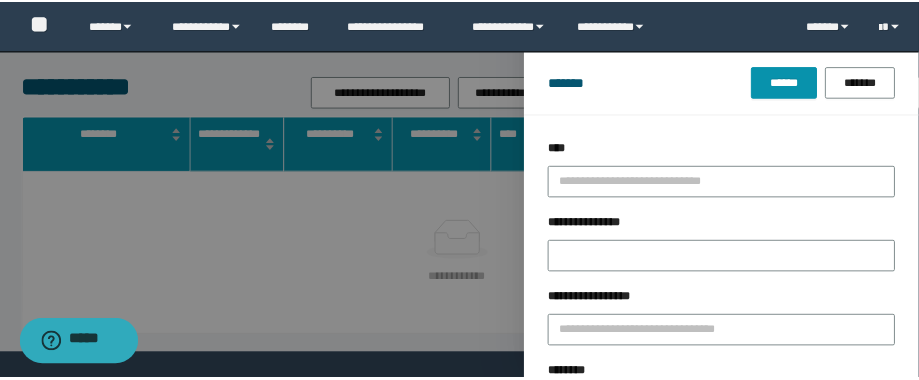 scroll, scrollTop: 80, scrollLeft: 0, axis: vertical 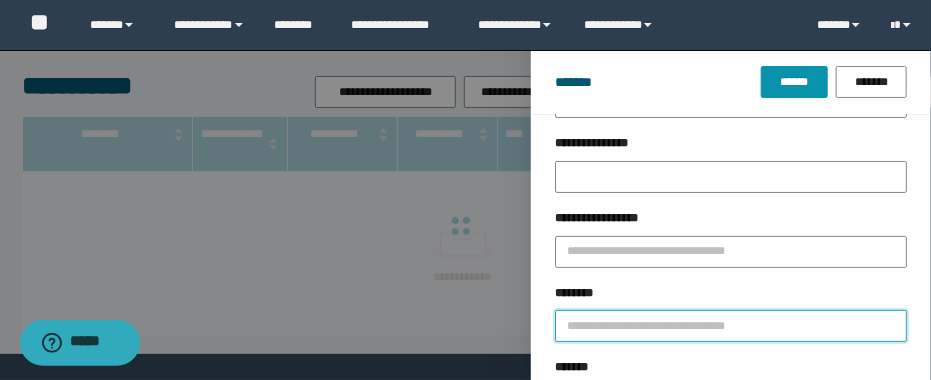 click on "********" at bounding box center (731, 326) 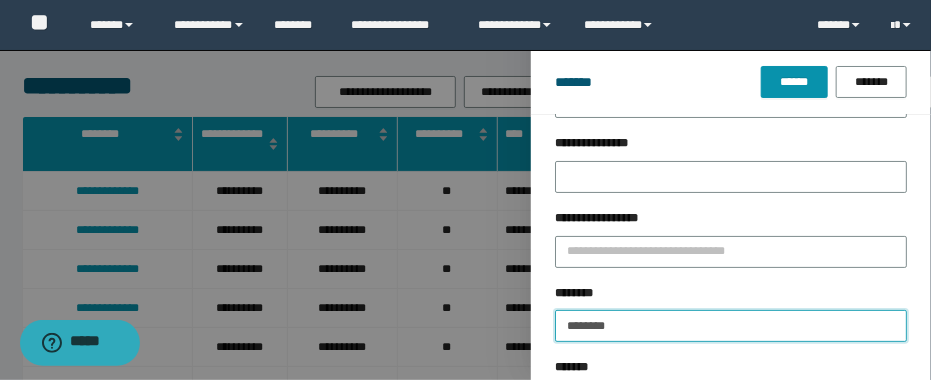 type on "********" 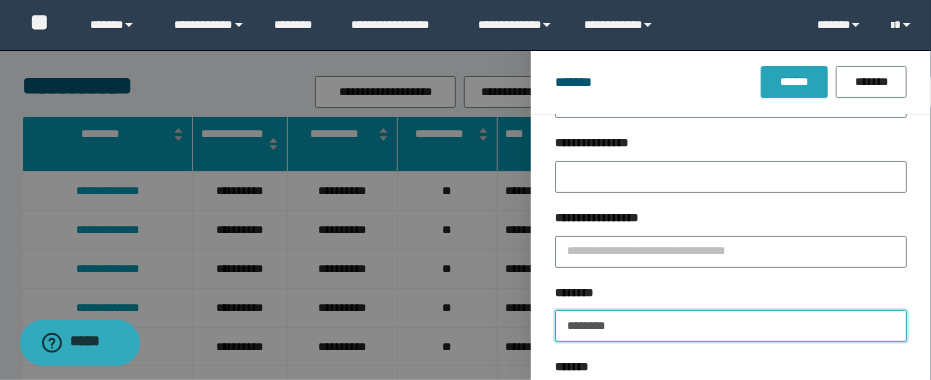 type on "********" 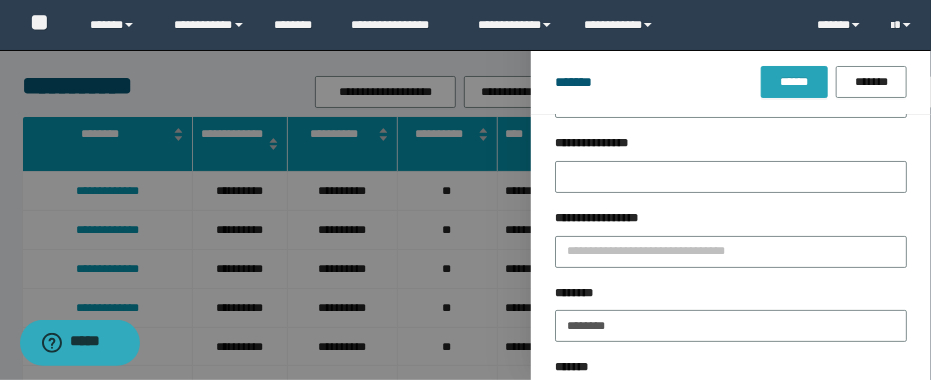 click on "******* ****** *******" at bounding box center (731, 82) 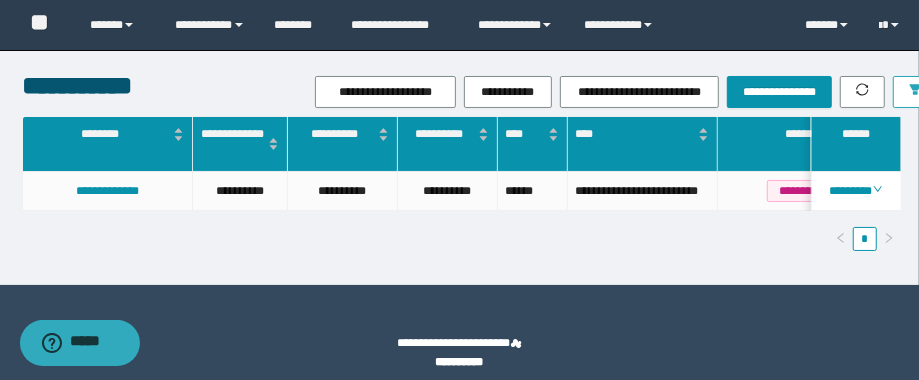 scroll, scrollTop: 0, scrollLeft: 8, axis: horizontal 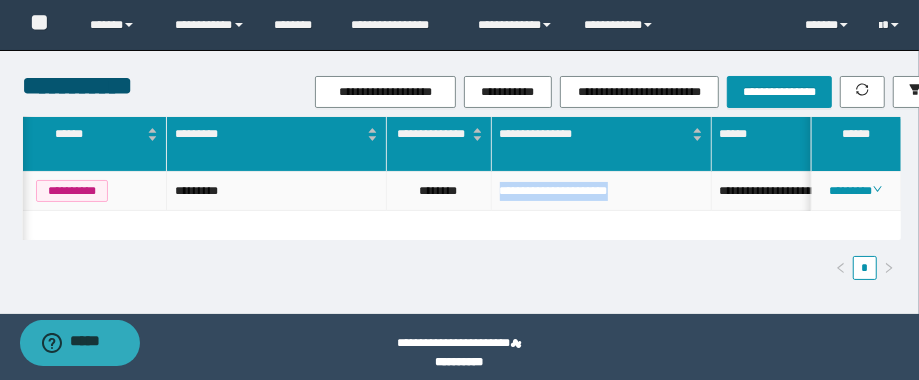 drag, startPoint x: 655, startPoint y: 185, endPoint x: 485, endPoint y: 207, distance: 171.41762 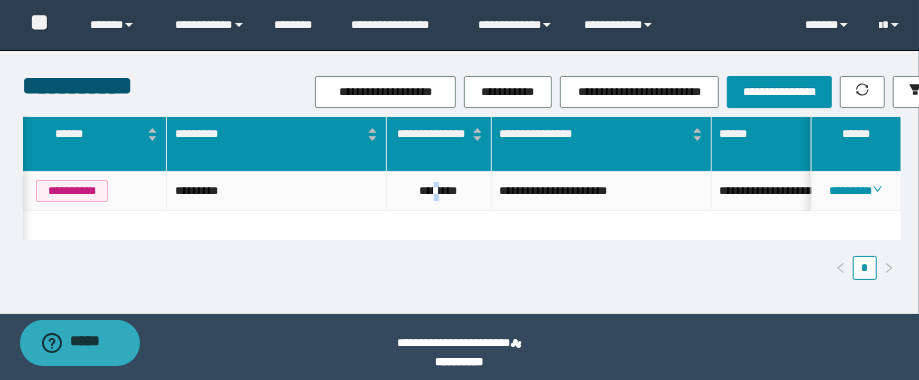 click on "********" at bounding box center [439, 191] 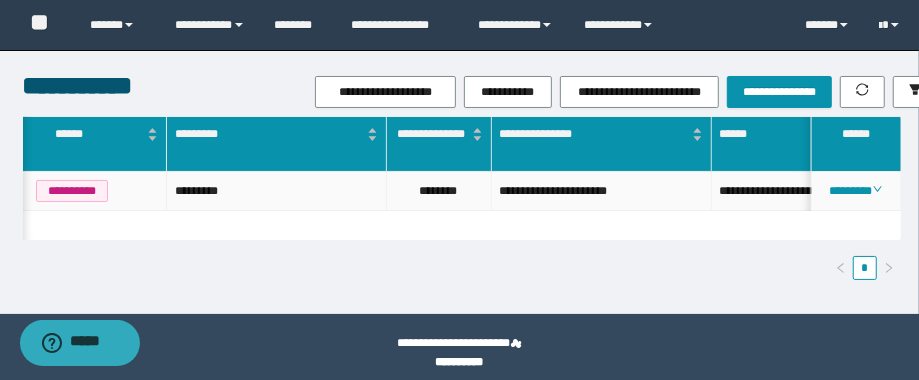 click on "********" at bounding box center [439, 191] 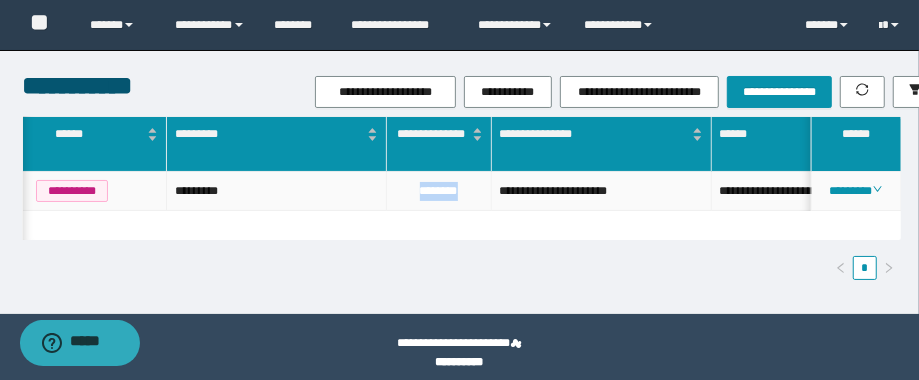 click on "********" at bounding box center (439, 191) 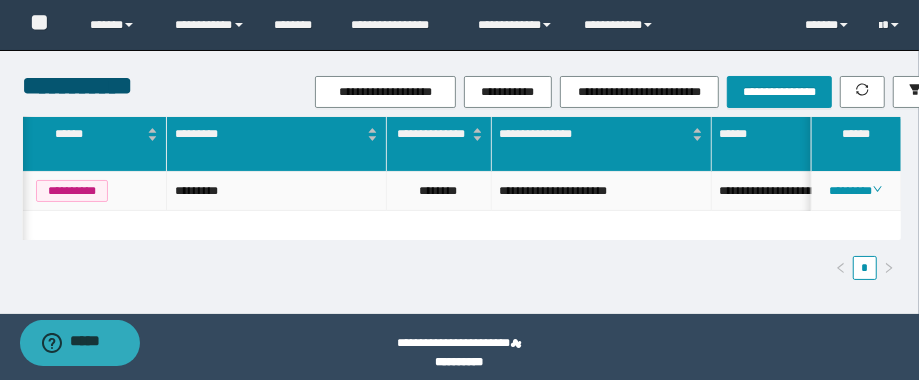 click on "********" at bounding box center [439, 191] 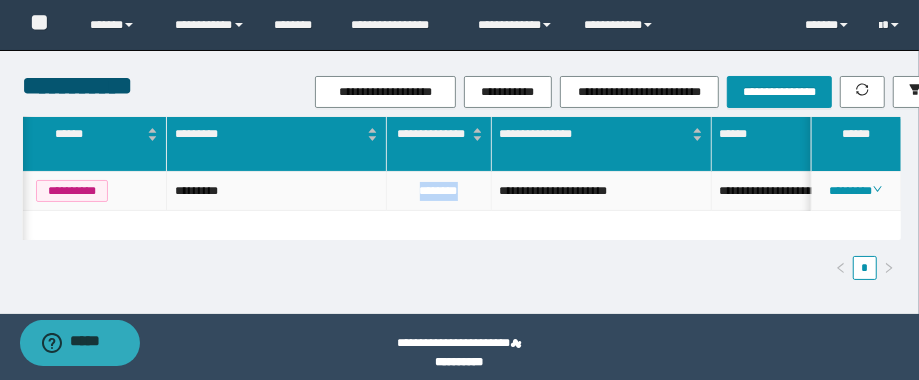 click on "********" at bounding box center [439, 191] 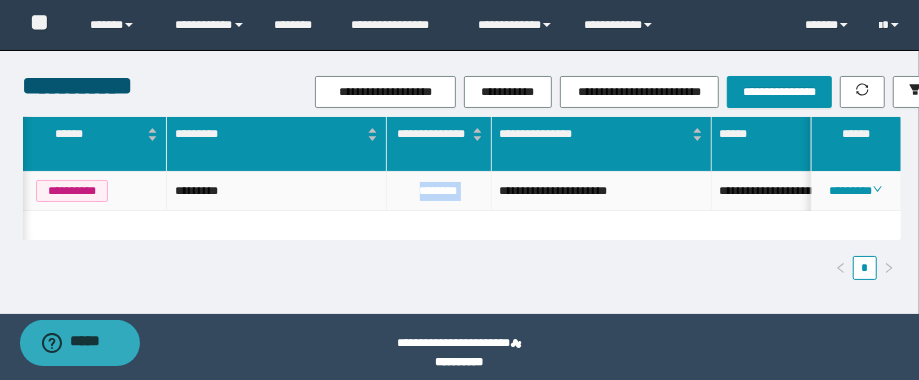 click on "********" at bounding box center (439, 191) 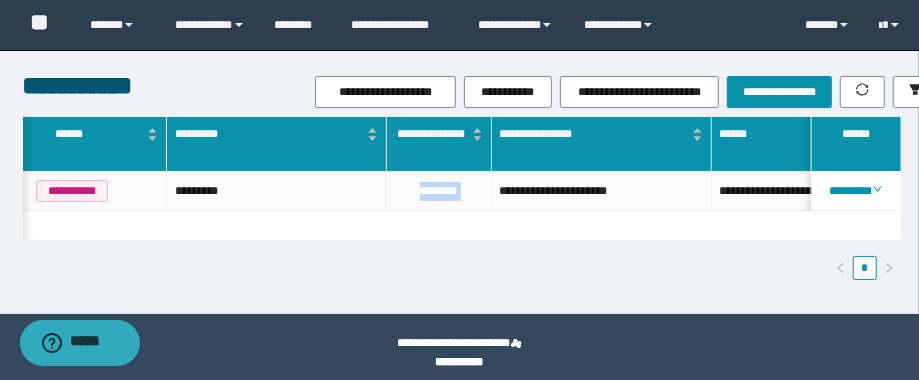 scroll, scrollTop: 0, scrollLeft: 609, axis: horizontal 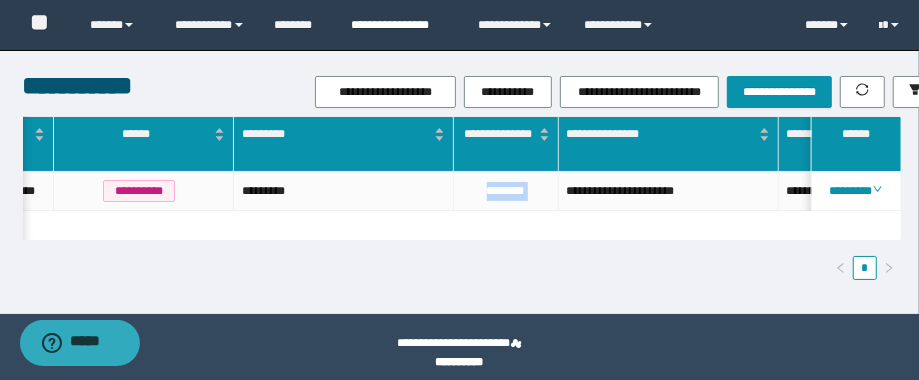 copy on "********" 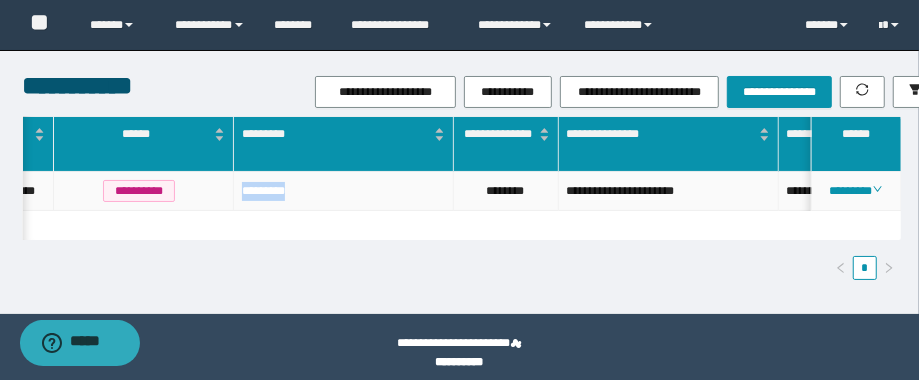 drag, startPoint x: 304, startPoint y: 195, endPoint x: 231, endPoint y: 200, distance: 73.171036 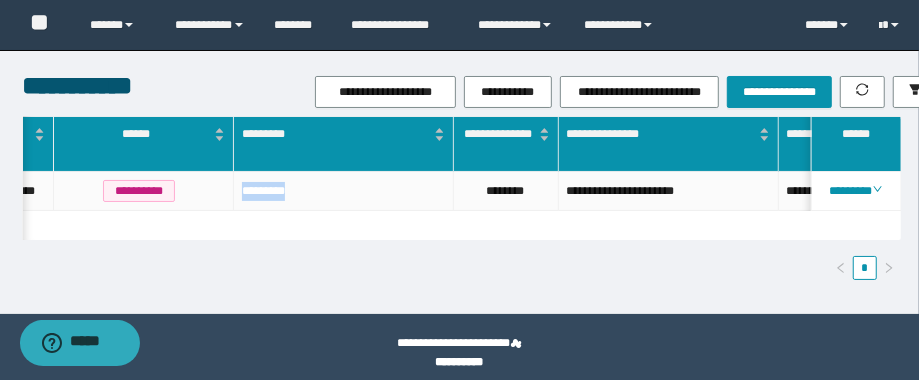 copy on "*********" 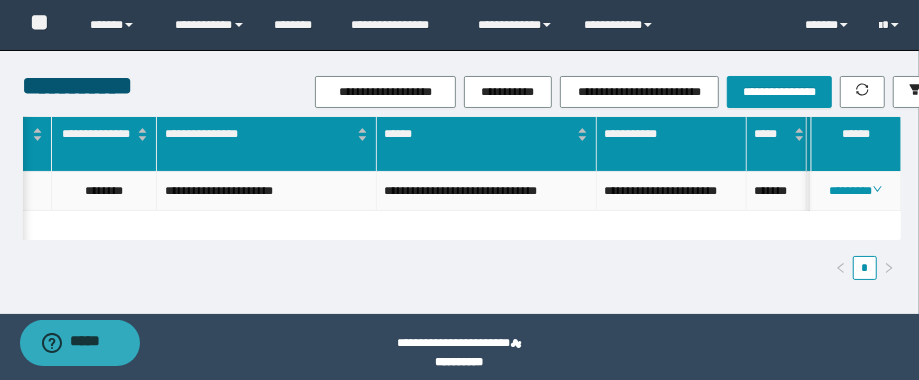 click on "********" at bounding box center [104, 191] 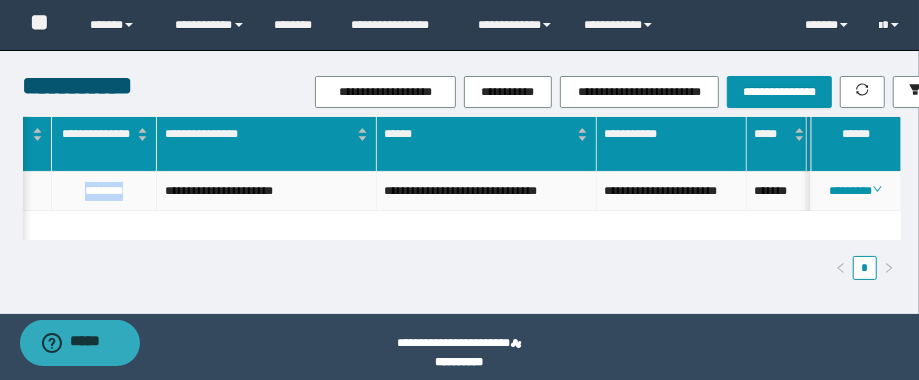 click on "********" at bounding box center (104, 191) 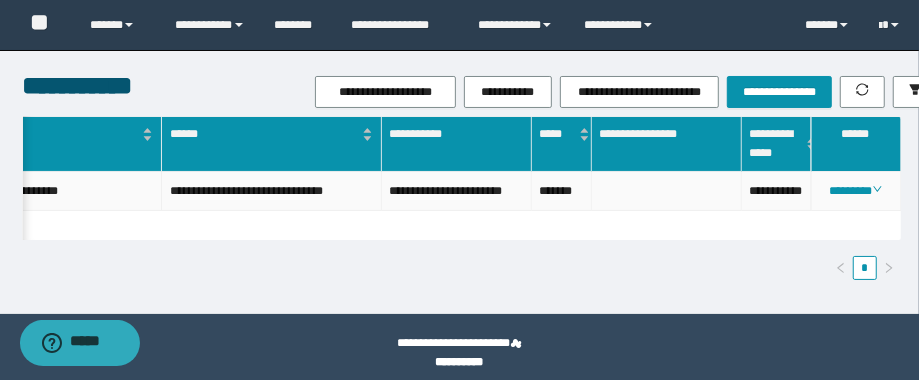click on "**********" at bounding box center (777, 191) 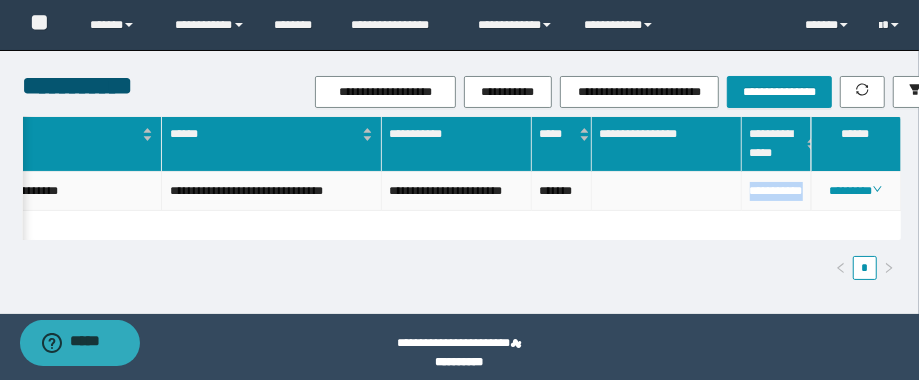 click on "**********" at bounding box center (777, 191) 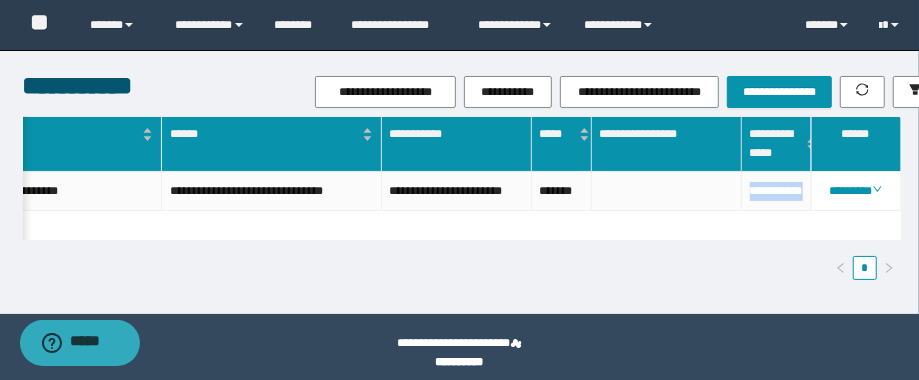 scroll, scrollTop: 0, scrollLeft: 1211, axis: horizontal 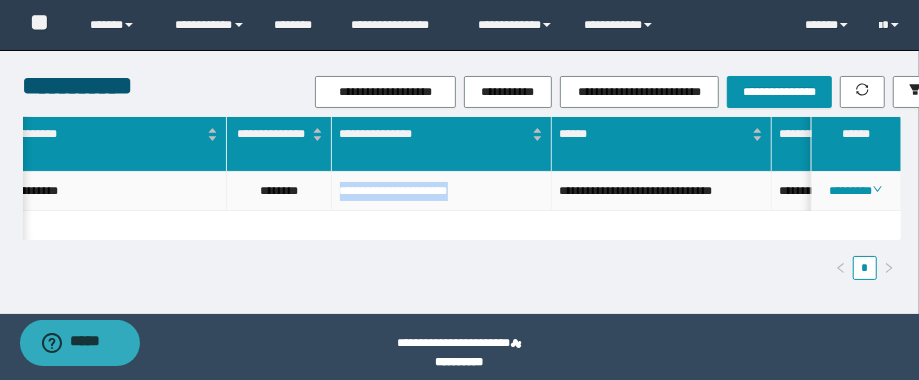 drag, startPoint x: 509, startPoint y: 191, endPoint x: 327, endPoint y: 183, distance: 182.17574 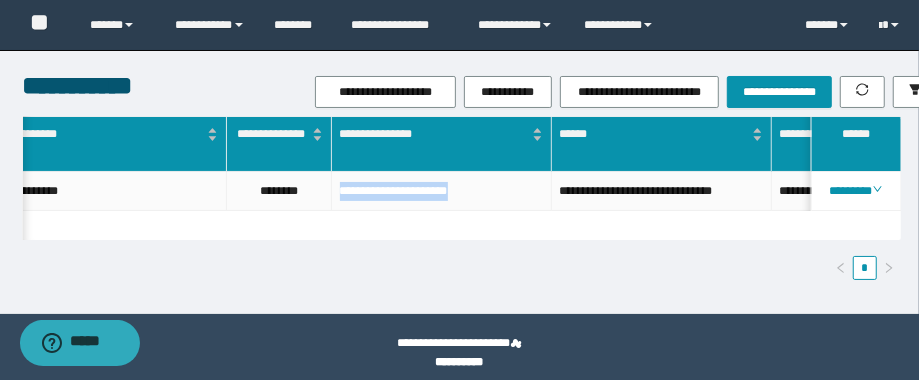 copy on "**********" 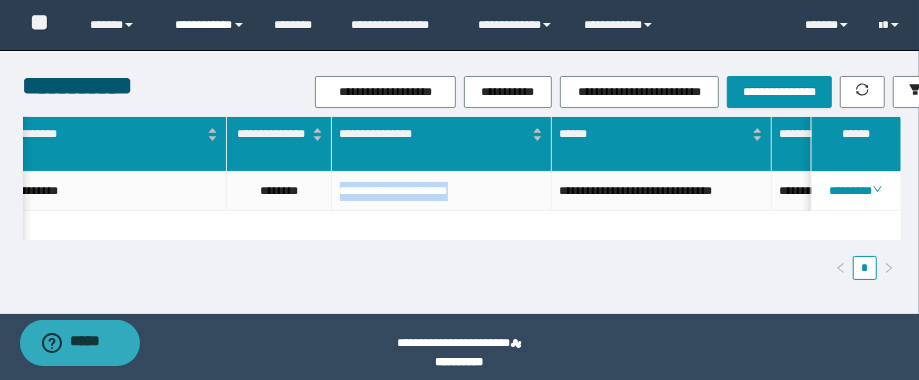 click on "**********" at bounding box center [210, 25] 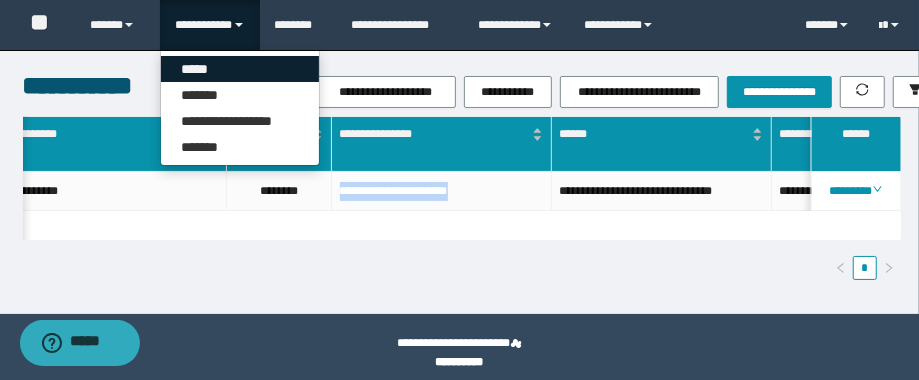 click on "*****" at bounding box center (240, 69) 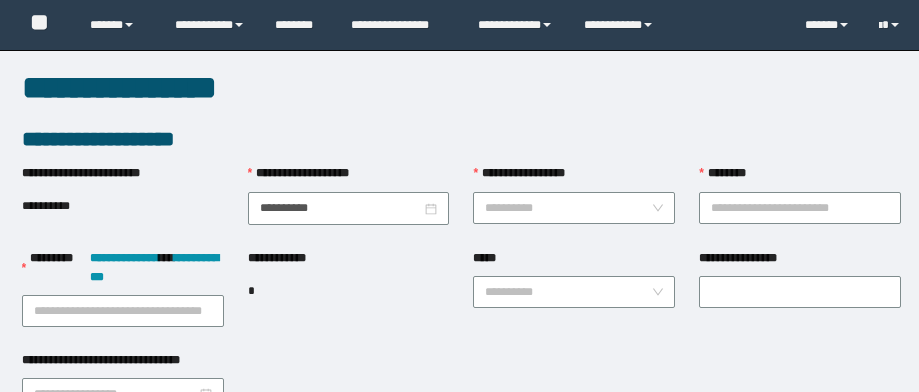 scroll, scrollTop: 0, scrollLeft: 0, axis: both 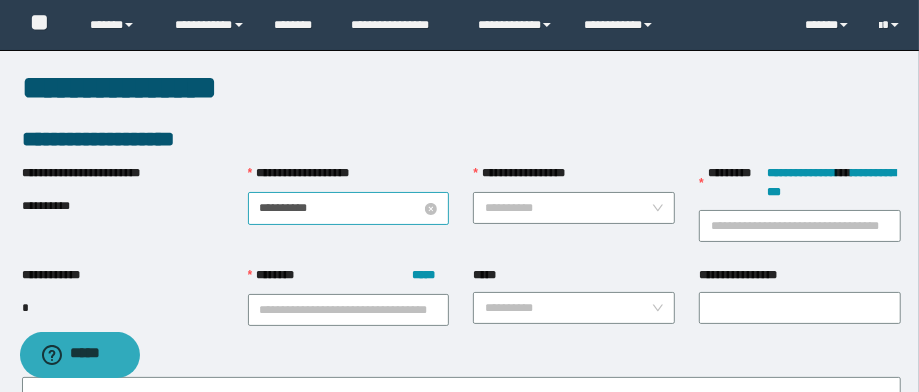 click on "**********" at bounding box center (341, 208) 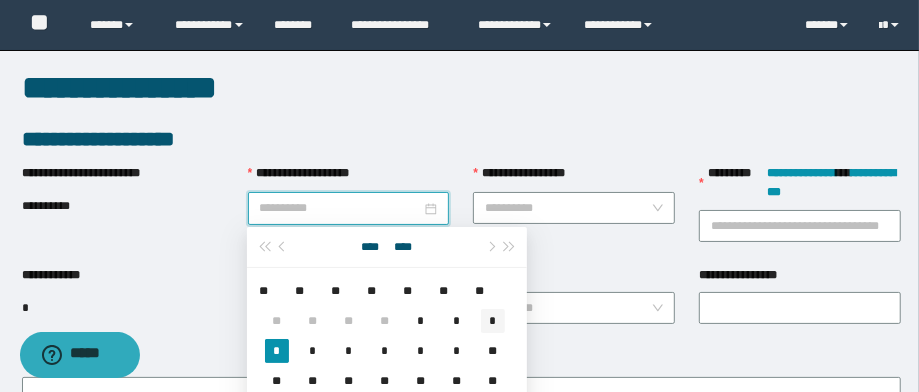 type on "**********" 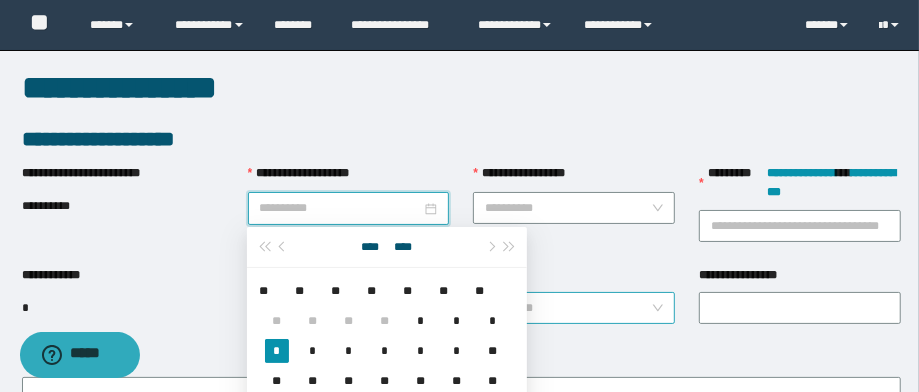 click on "*" at bounding box center [493, 321] 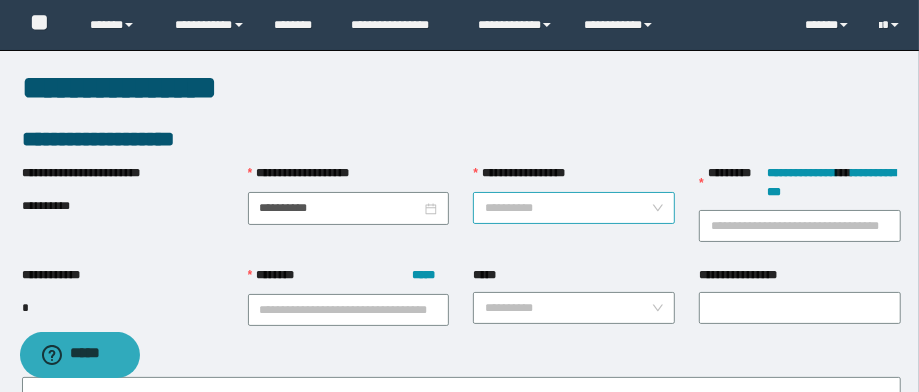 drag, startPoint x: 574, startPoint y: 196, endPoint x: 589, endPoint y: 221, distance: 29.15476 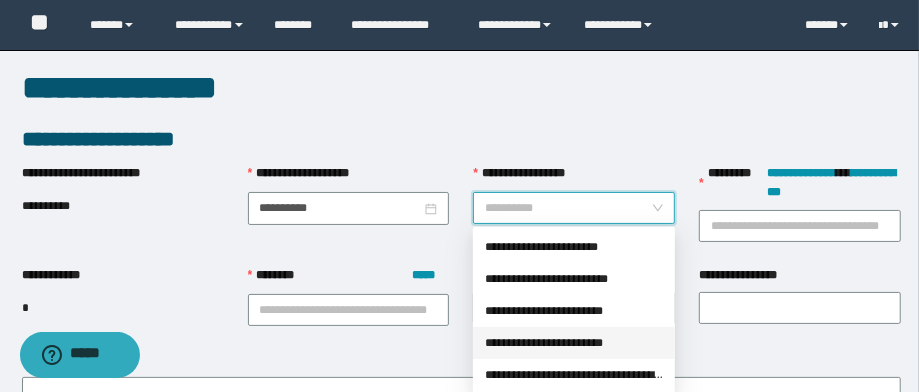 click on "**********" at bounding box center [574, 343] 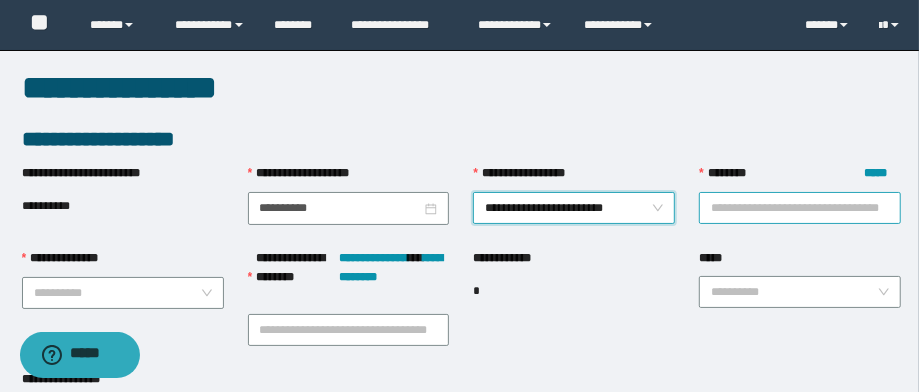 click on "******** *****" at bounding box center [800, 208] 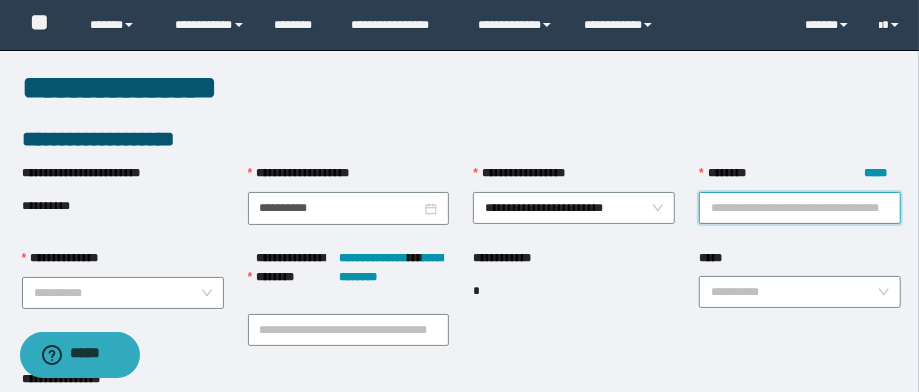 paste on "**********" 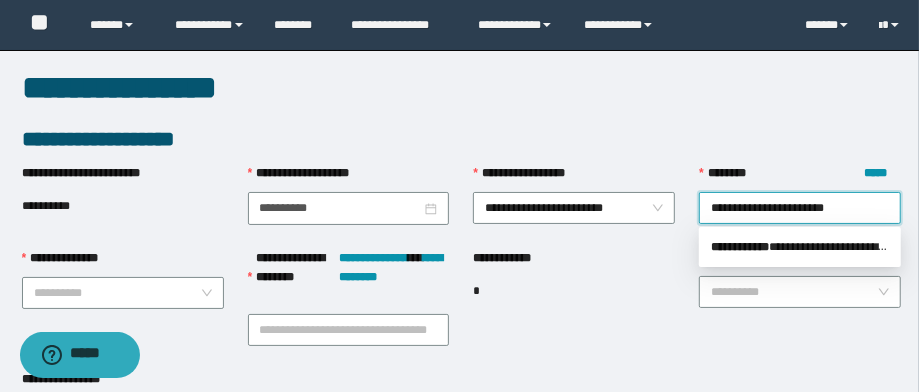 click on "** * ********" at bounding box center [740, 247] 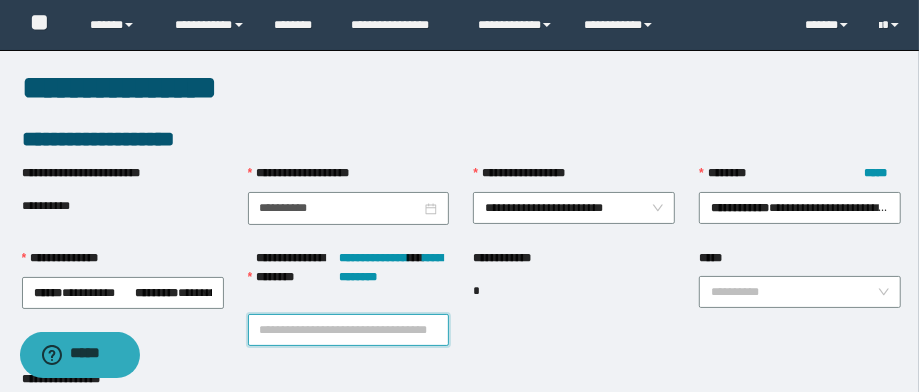 click on "**********" at bounding box center (349, 330) 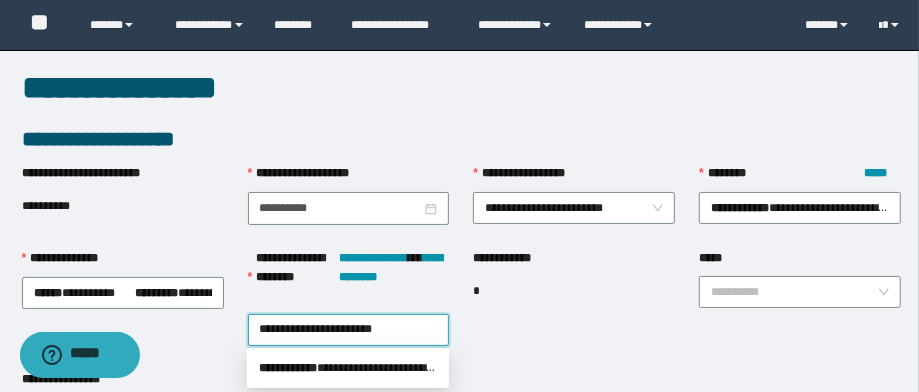 click on "**********" at bounding box center [348, 368] 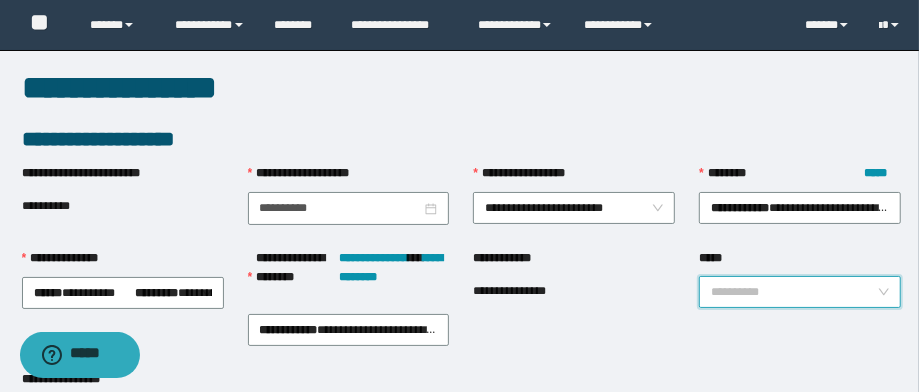 drag, startPoint x: 747, startPoint y: 280, endPoint x: 742, endPoint y: 297, distance: 17.720045 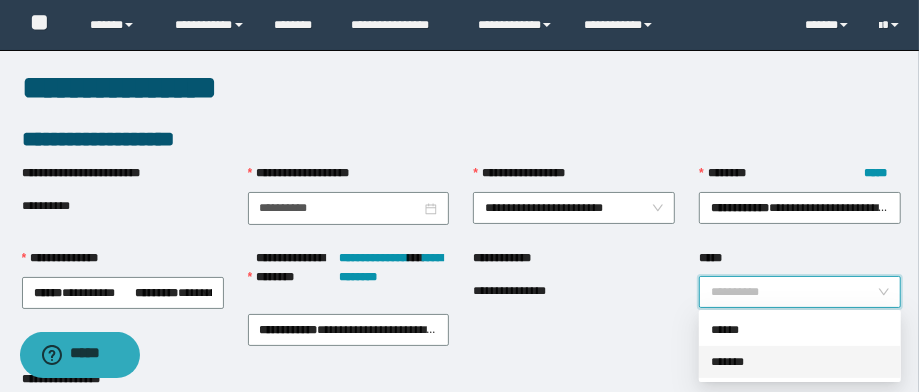 click on "*******" at bounding box center [800, 362] 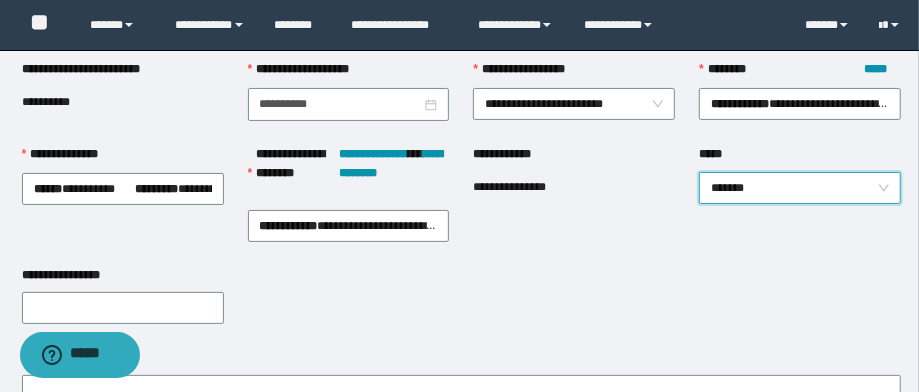 scroll, scrollTop: 160, scrollLeft: 0, axis: vertical 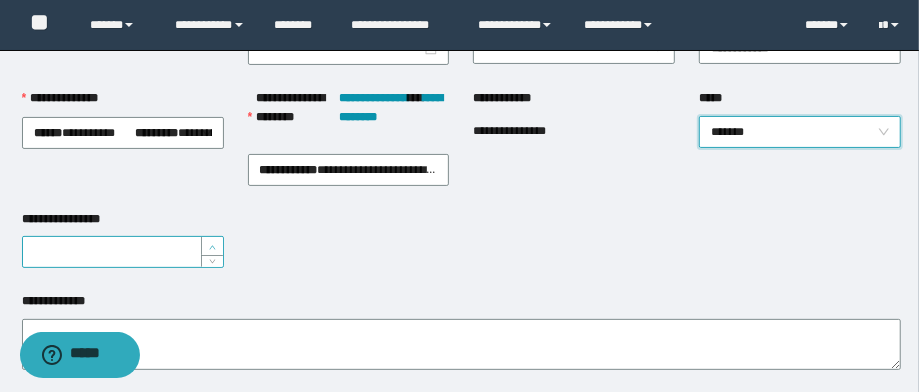 type on "*" 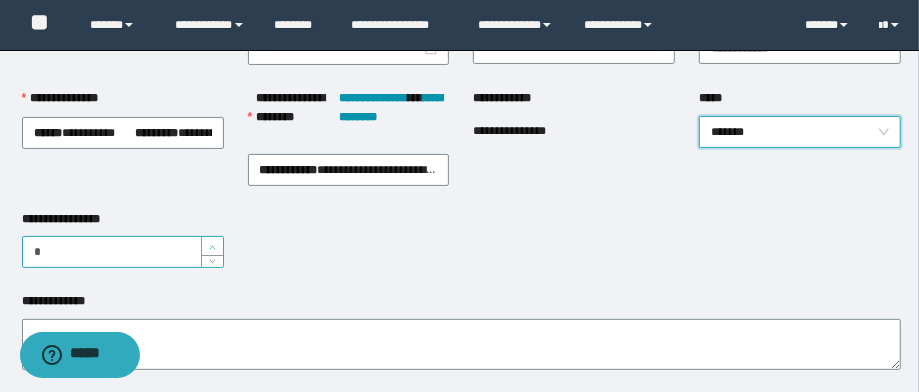 click 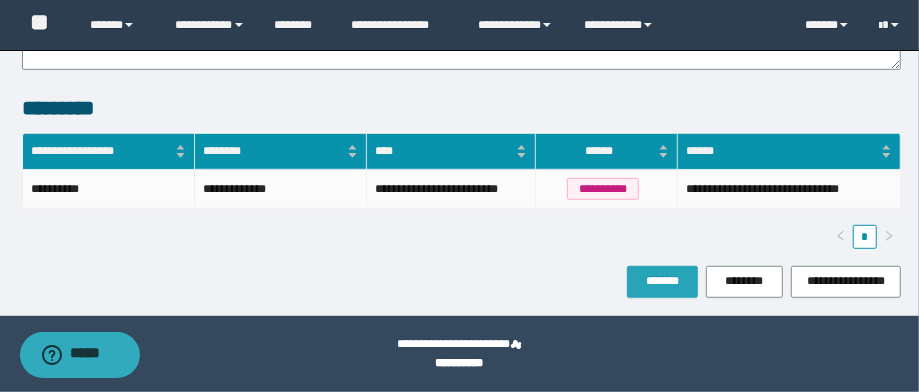 click on "*******" at bounding box center (662, 281) 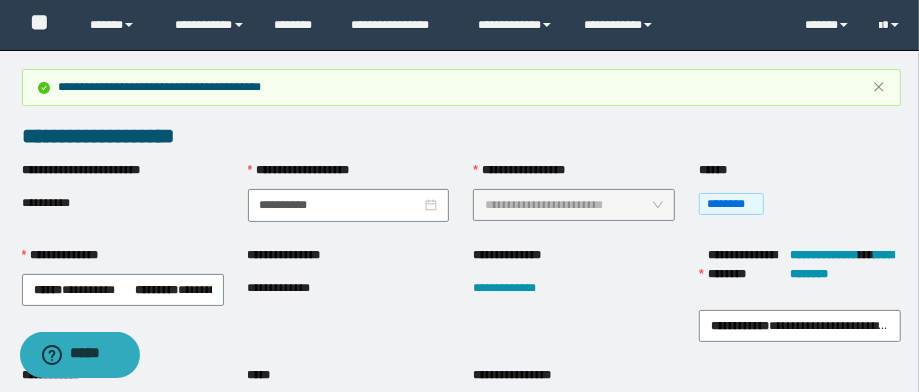 scroll, scrollTop: 80, scrollLeft: 0, axis: vertical 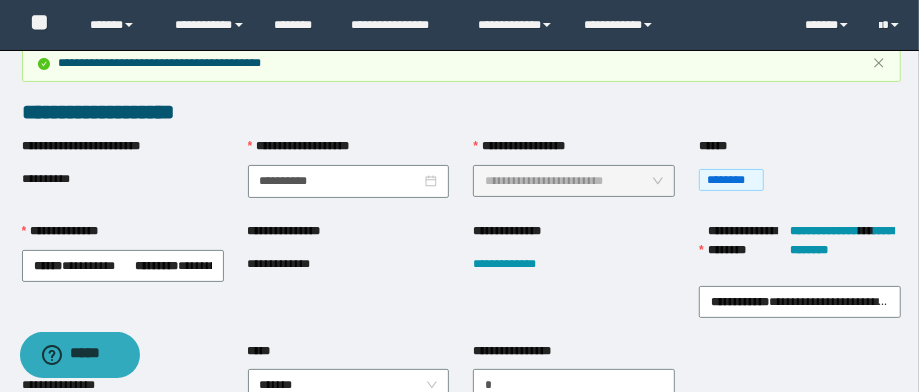 click on "**********" at bounding box center [294, 264] 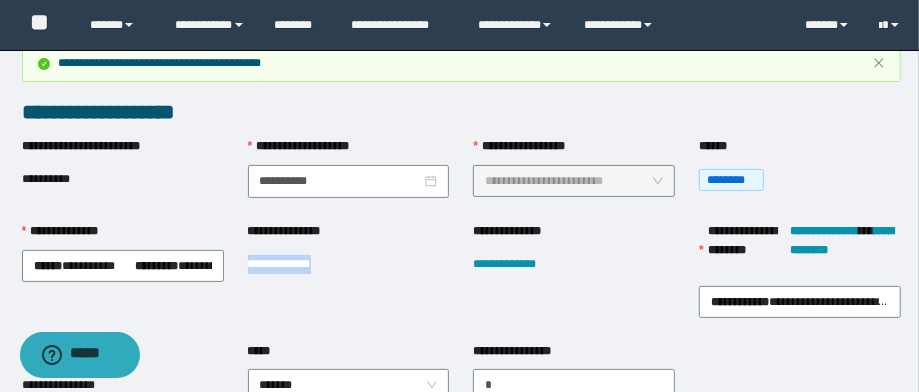 click on "**********" at bounding box center (294, 264) 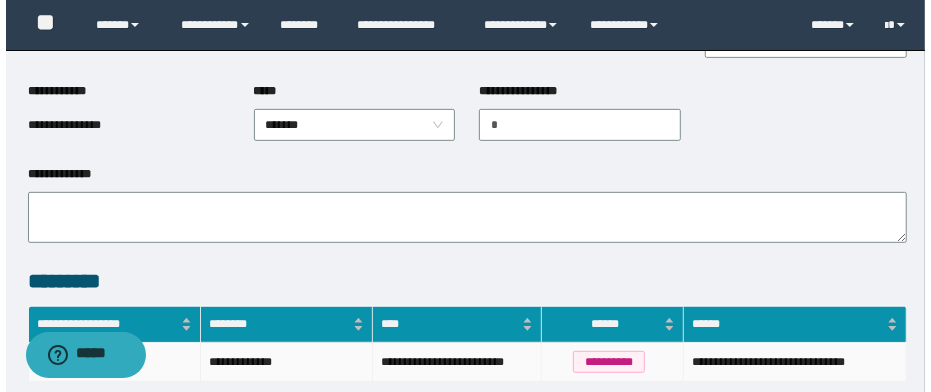 scroll, scrollTop: 480, scrollLeft: 0, axis: vertical 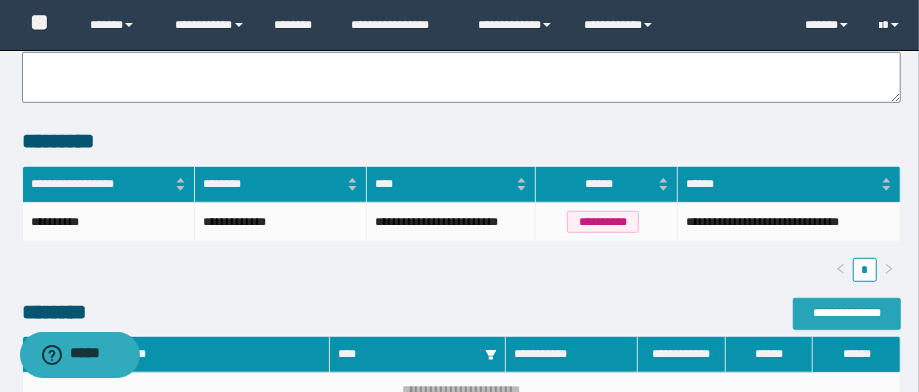click on "**********" at bounding box center [847, 313] 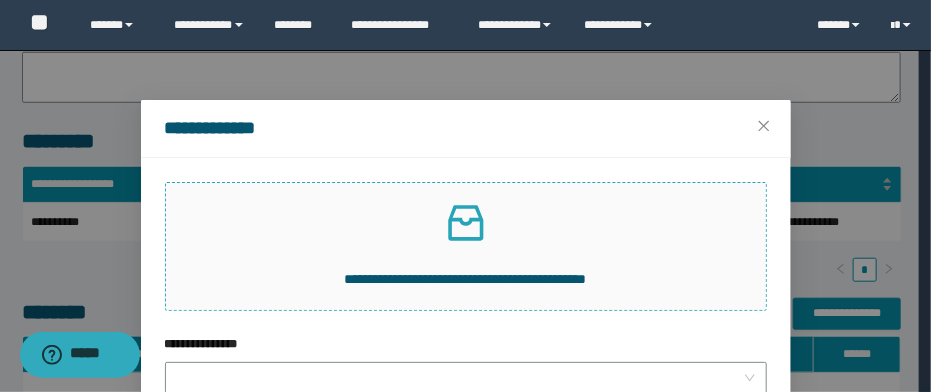 click 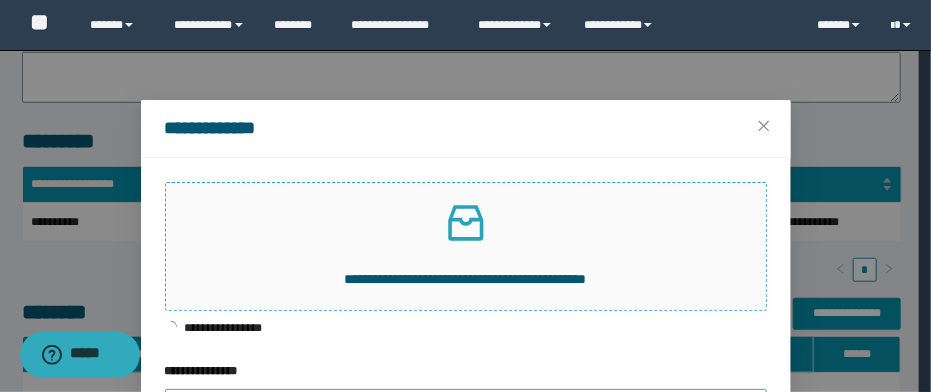 scroll, scrollTop: 160, scrollLeft: 0, axis: vertical 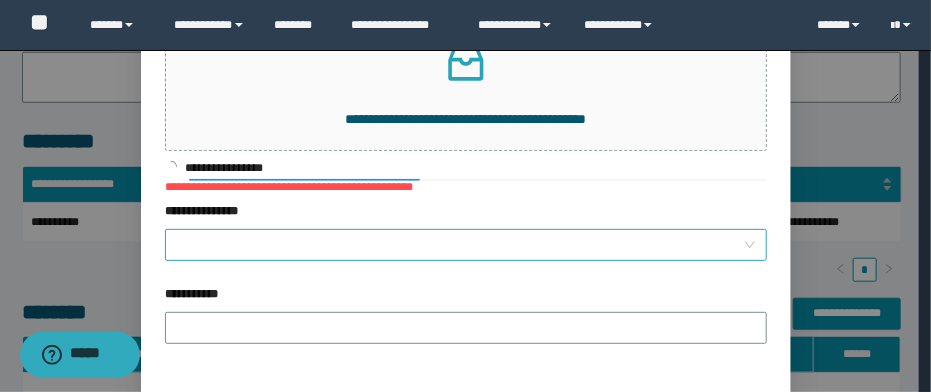 click on "**********" at bounding box center (460, 245) 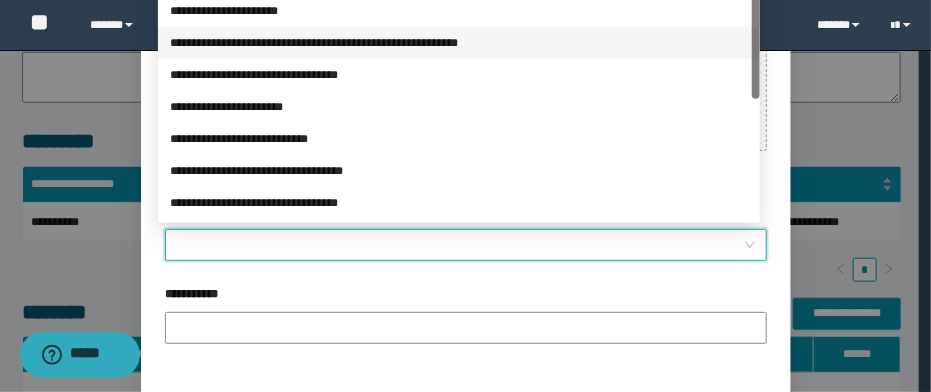click on "**********" at bounding box center (459, 43) 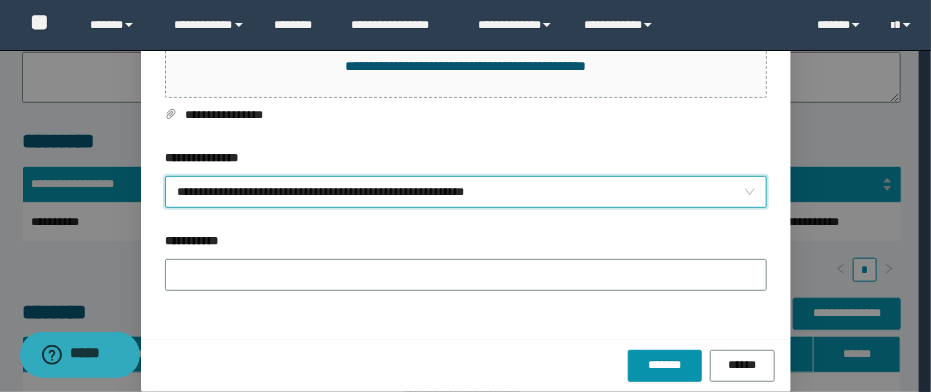 scroll, scrollTop: 235, scrollLeft: 0, axis: vertical 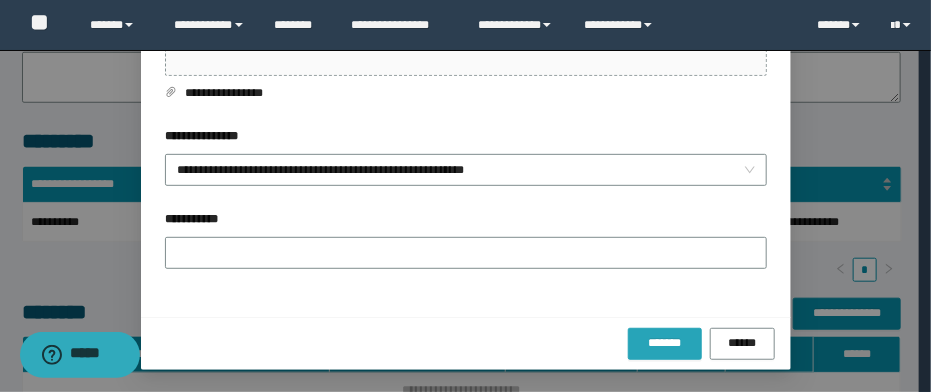 click on "*******" at bounding box center (665, 344) 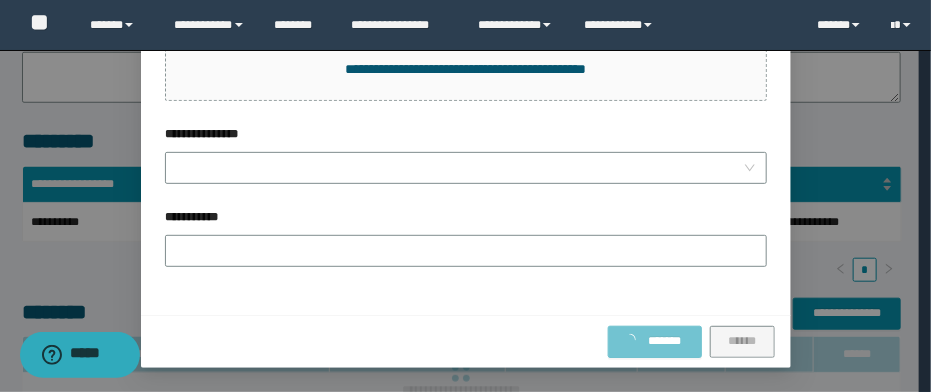 scroll, scrollTop: 108, scrollLeft: 0, axis: vertical 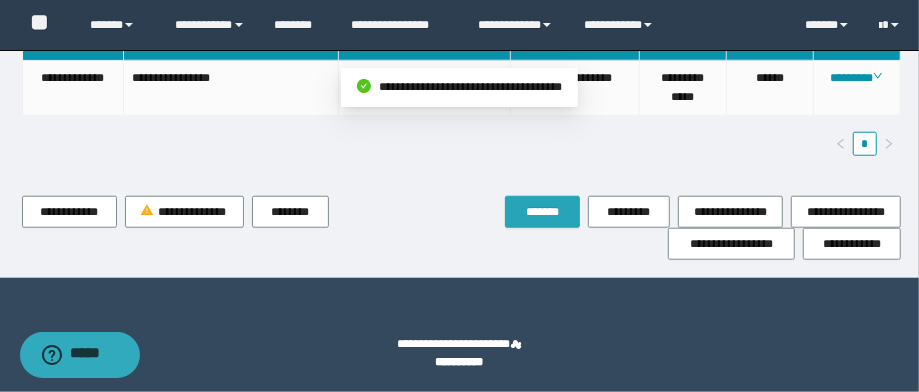click on "*******" at bounding box center (542, 212) 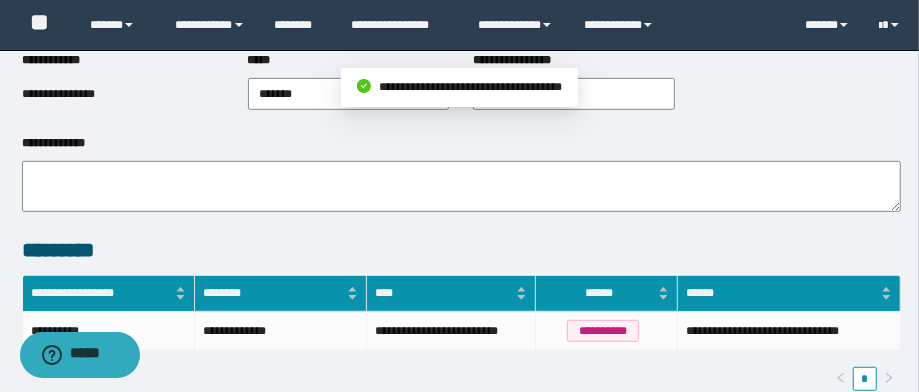 scroll, scrollTop: 0, scrollLeft: 0, axis: both 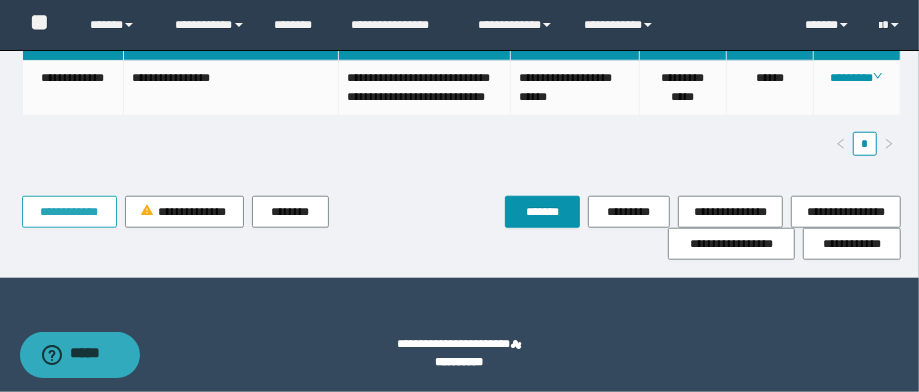 click on "**********" at bounding box center [69, 212] 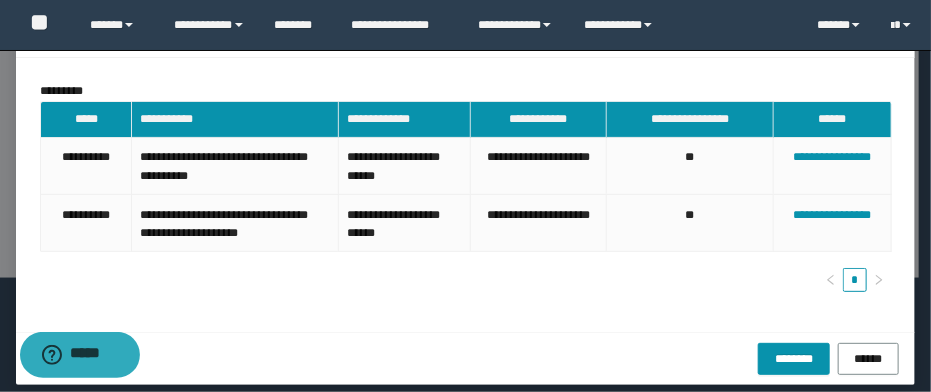 scroll, scrollTop: 113, scrollLeft: 0, axis: vertical 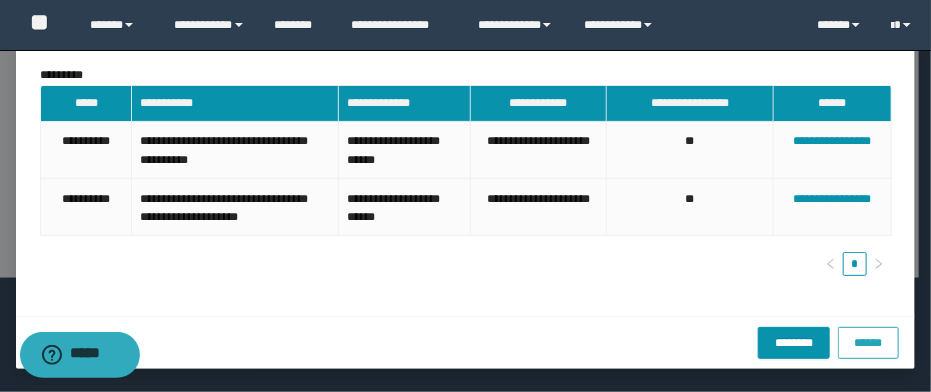 click on "******" at bounding box center [868, 342] 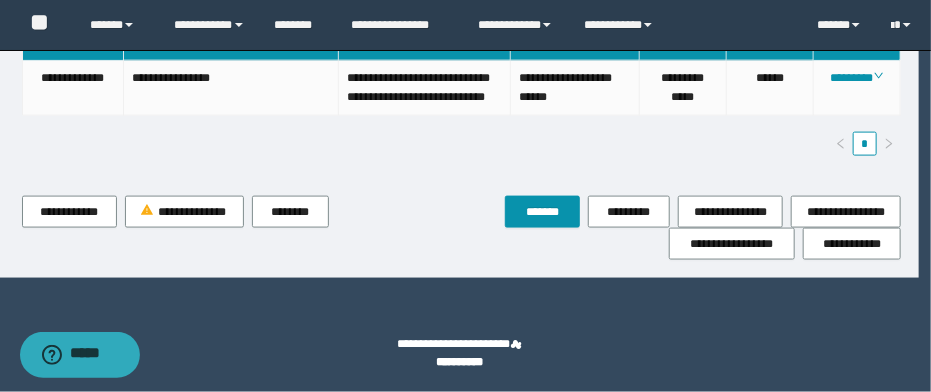 scroll, scrollTop: 0, scrollLeft: 0, axis: both 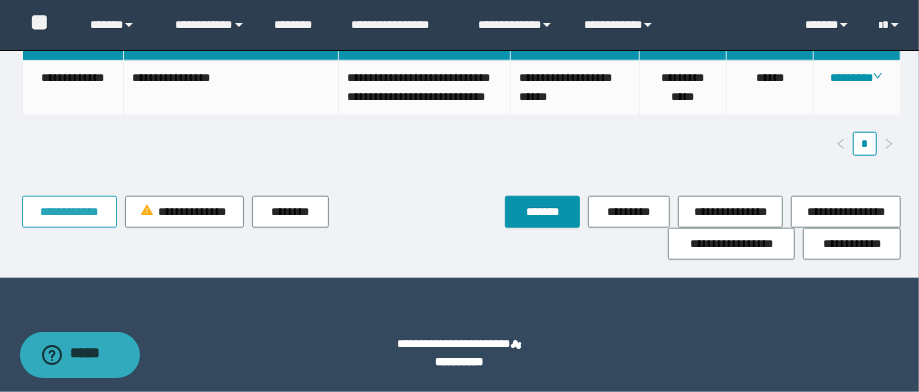 click on "**********" at bounding box center (69, 212) 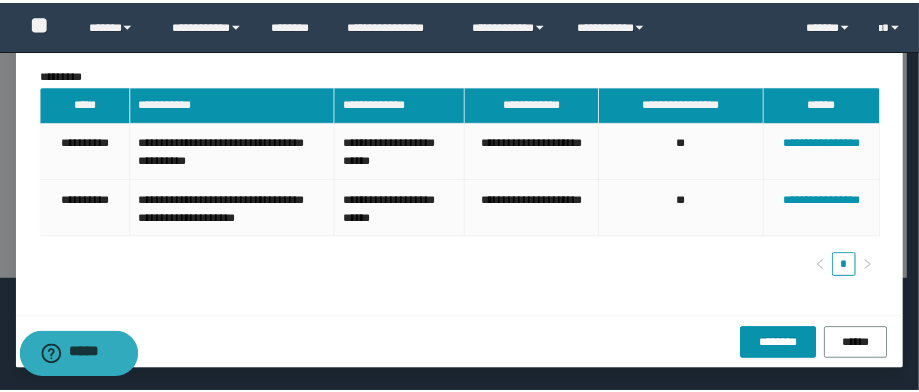 scroll, scrollTop: 0, scrollLeft: 0, axis: both 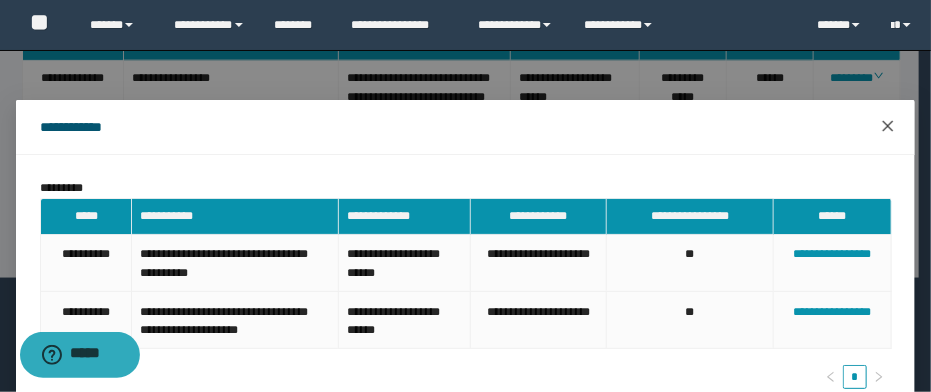 click at bounding box center (888, 127) 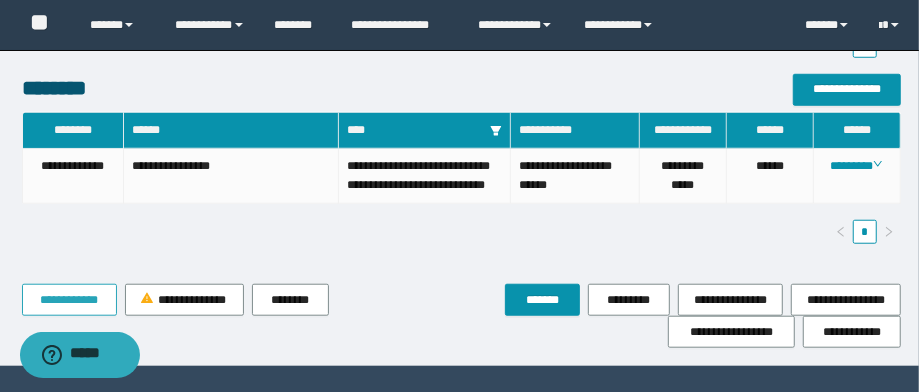 scroll, scrollTop: 472, scrollLeft: 0, axis: vertical 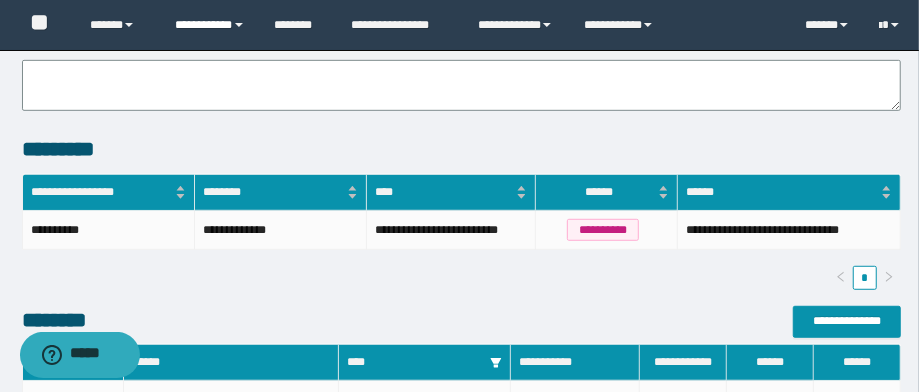 click on "**********" at bounding box center (210, 25) 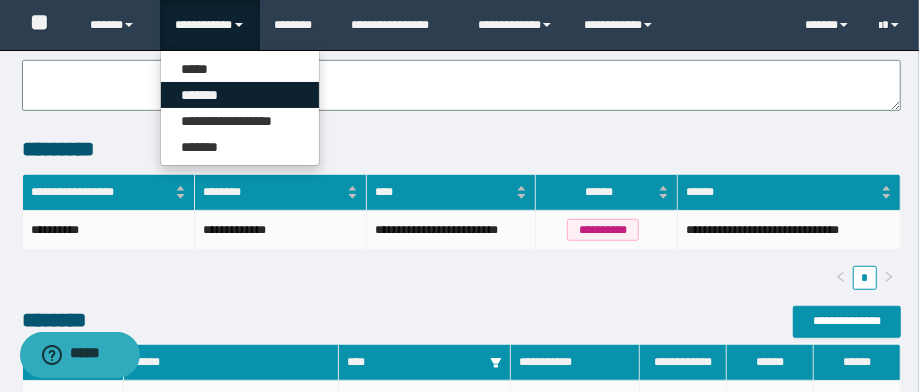 click on "*******" at bounding box center (240, 95) 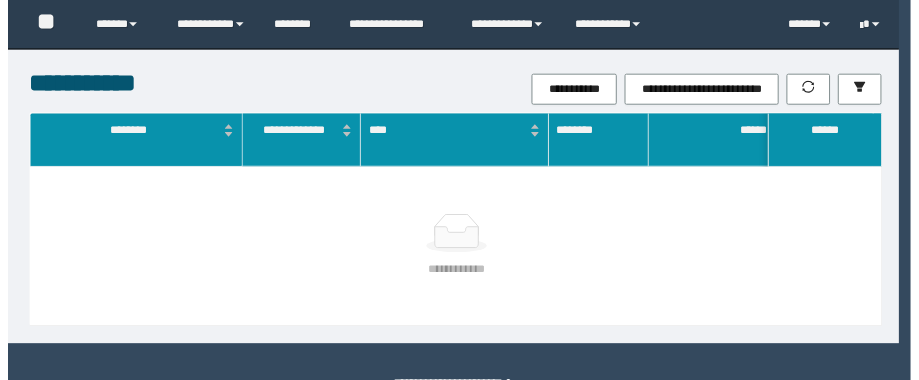 scroll, scrollTop: 0, scrollLeft: 0, axis: both 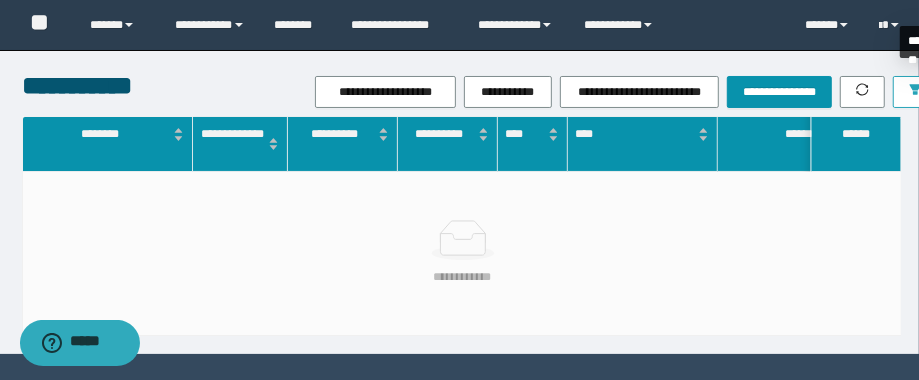 click at bounding box center [915, 92] 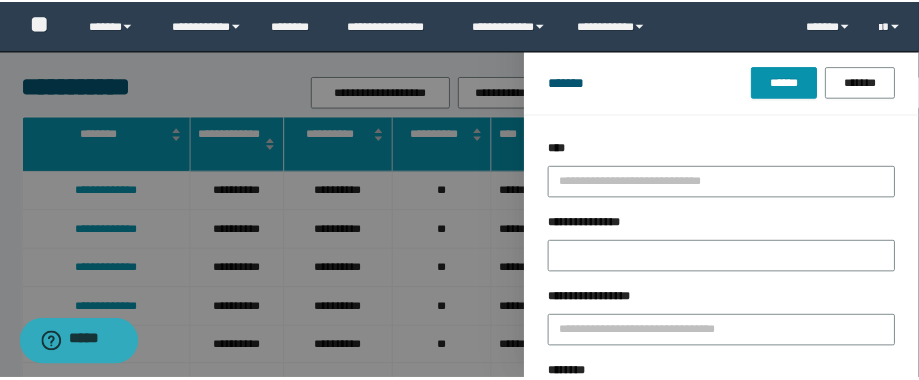 scroll, scrollTop: 160, scrollLeft: 0, axis: vertical 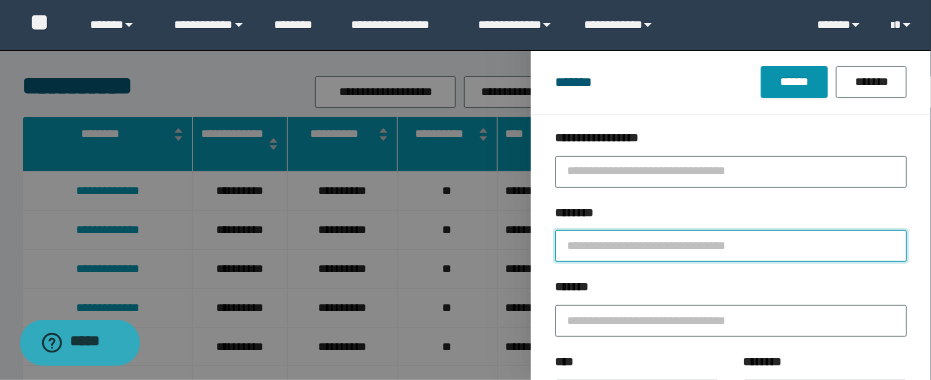 click on "********" at bounding box center (731, 246) 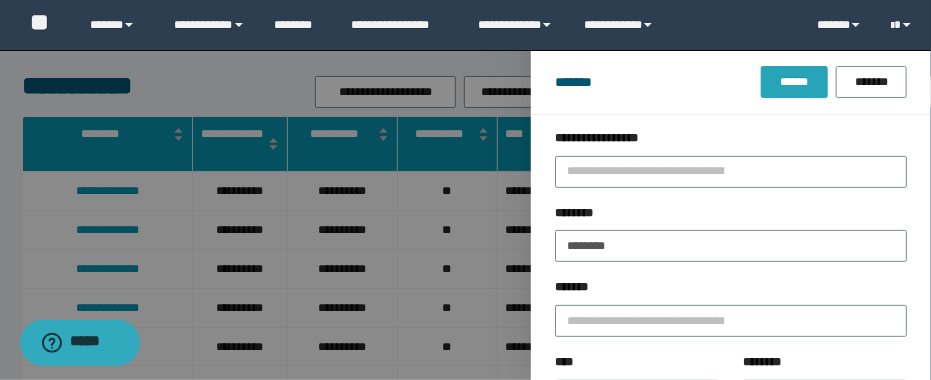 click on "******" at bounding box center [794, 82] 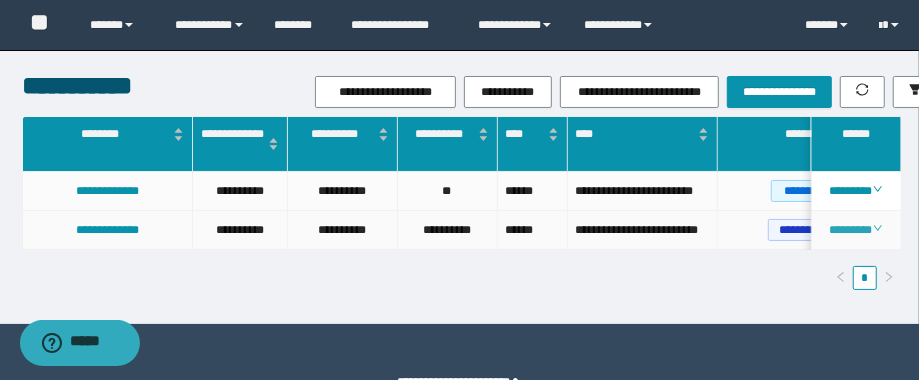 click on "********" at bounding box center (856, 230) 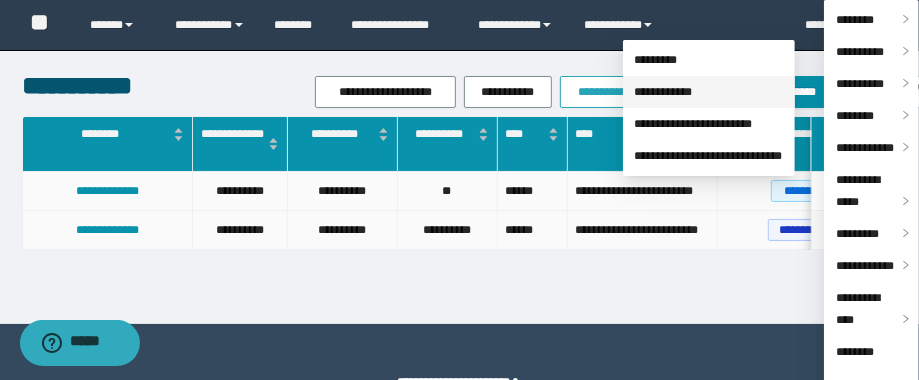 click on "**********" at bounding box center [664, 92] 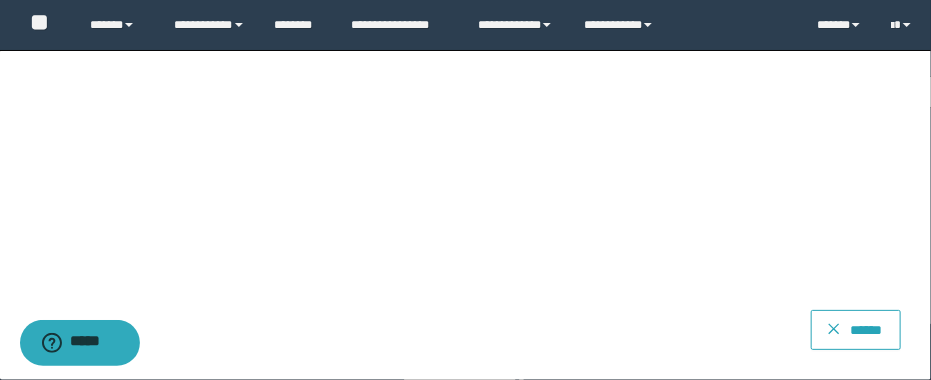 click on "******" at bounding box center (856, 330) 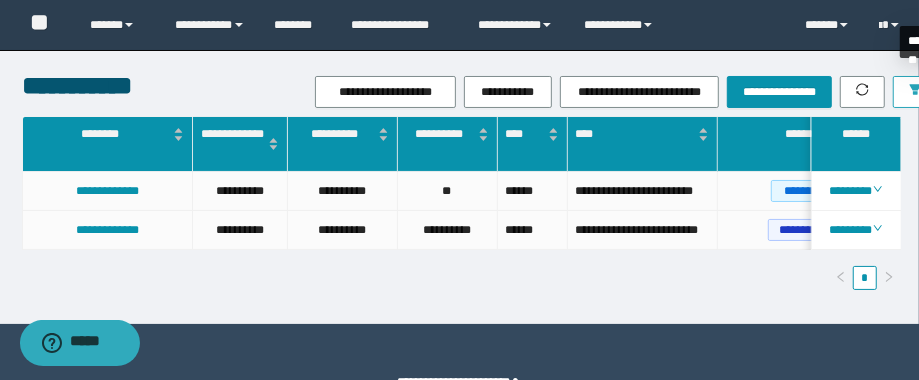 click at bounding box center (915, 92) 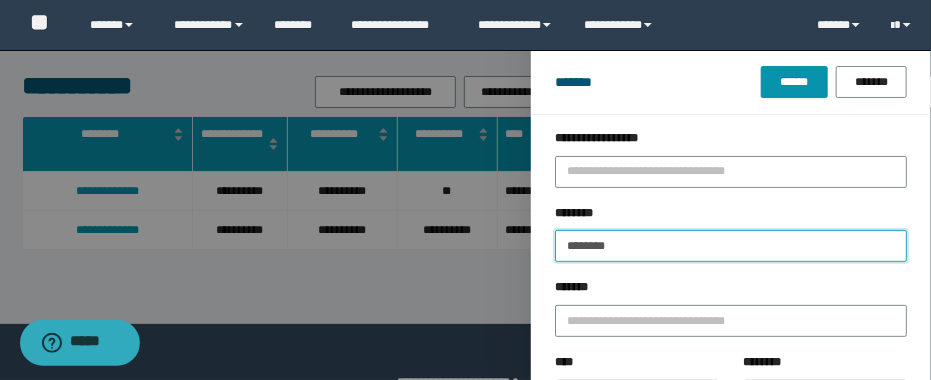drag, startPoint x: 634, startPoint y: 243, endPoint x: 434, endPoint y: 213, distance: 202.23749 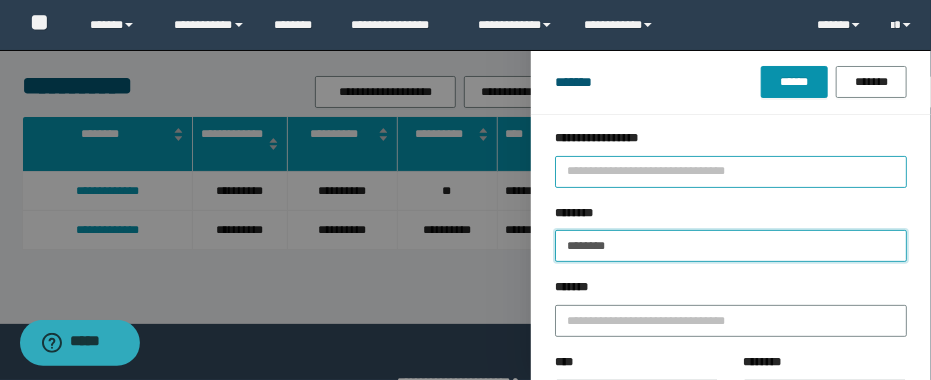 type on "********" 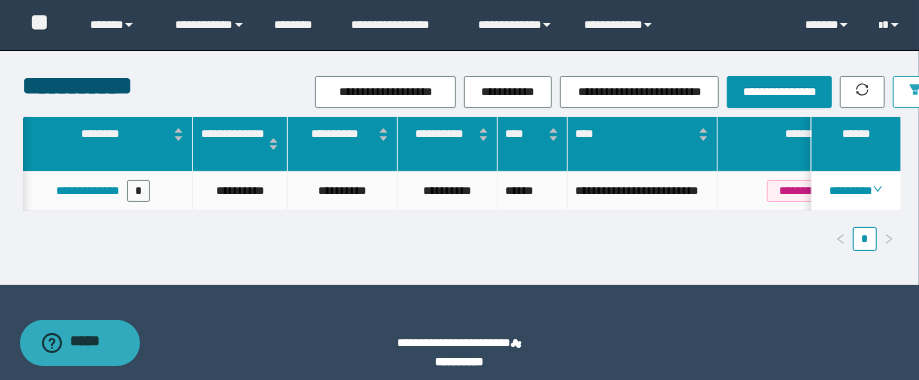 scroll, scrollTop: 0, scrollLeft: 27, axis: horizontal 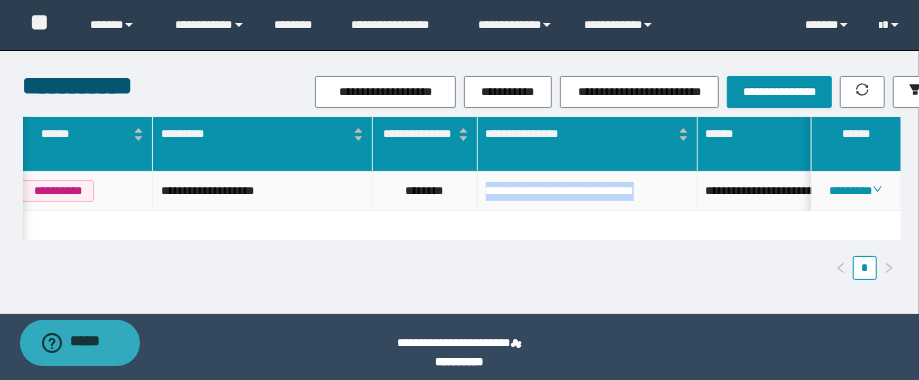 drag, startPoint x: 693, startPoint y: 194, endPoint x: 455, endPoint y: 197, distance: 238.0189 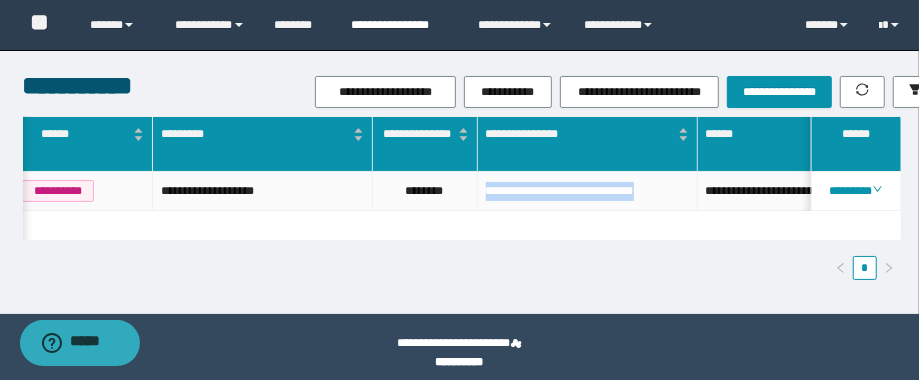 copy on "**********" 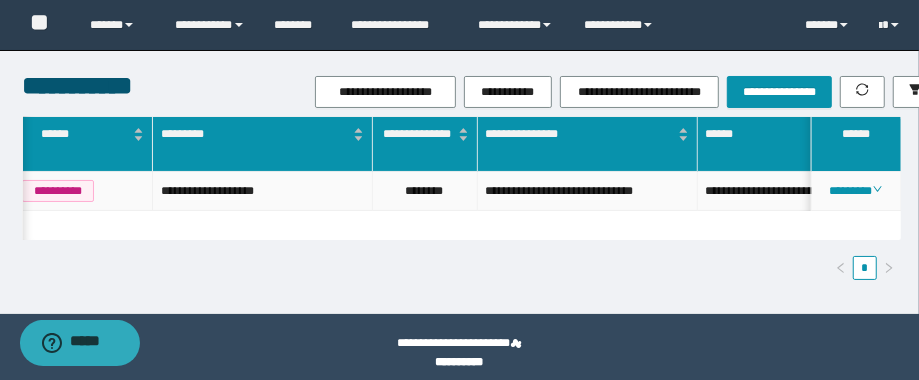 click on "********" at bounding box center [425, 191] 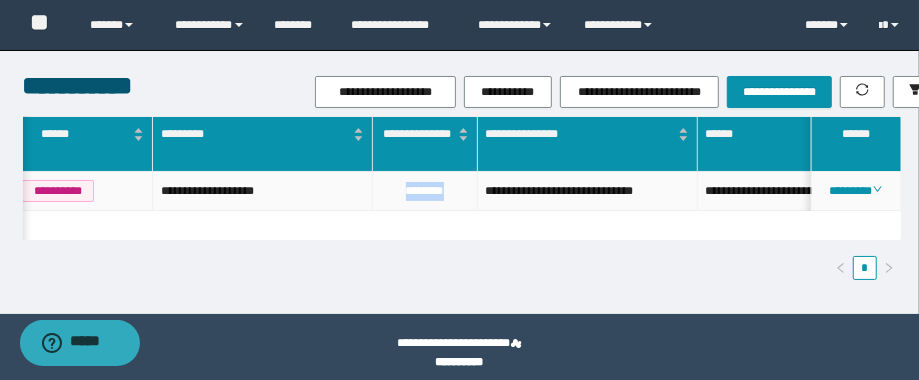 click on "********" at bounding box center [425, 191] 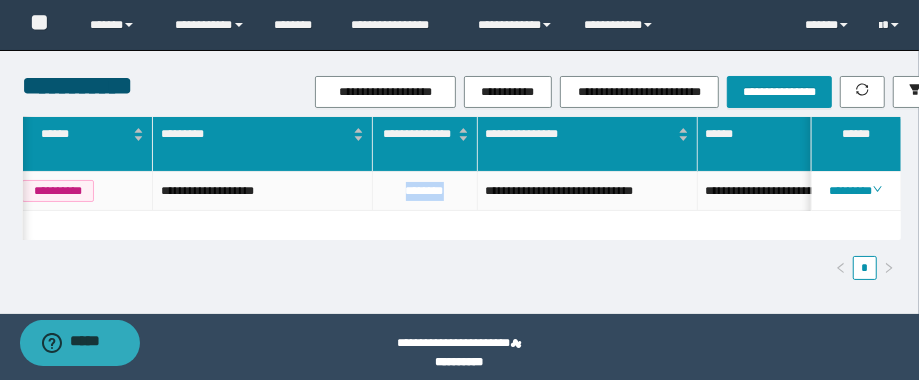 scroll, scrollTop: 0, scrollLeft: 537, axis: horizontal 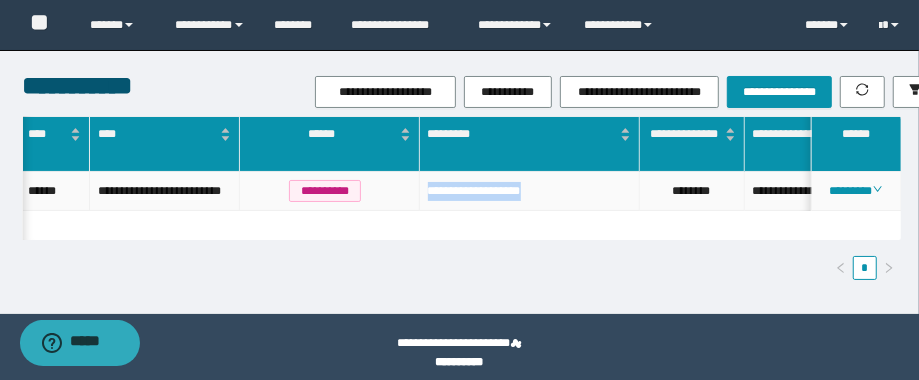 drag, startPoint x: 569, startPoint y: 188, endPoint x: 421, endPoint y: 200, distance: 148.48569 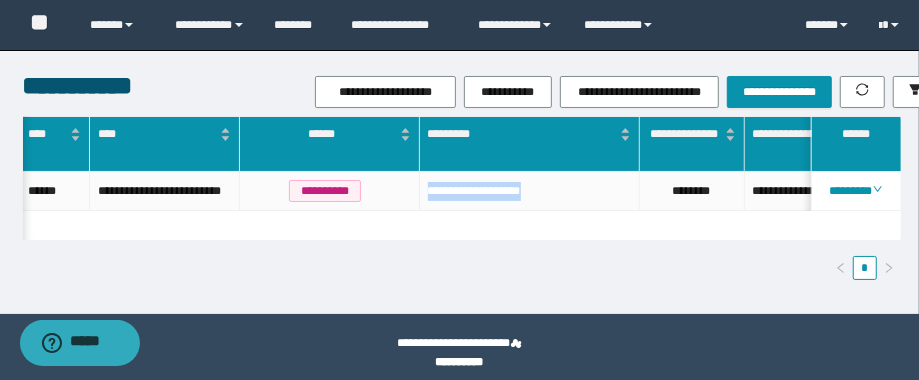 copy on "**********" 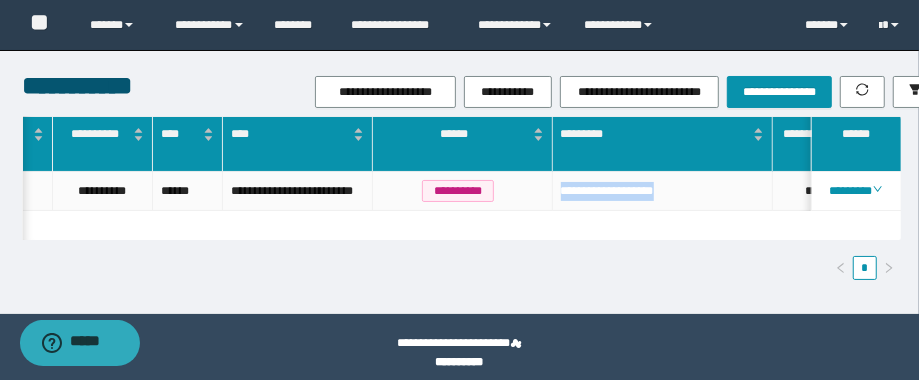 scroll, scrollTop: 0, scrollLeft: 263, axis: horizontal 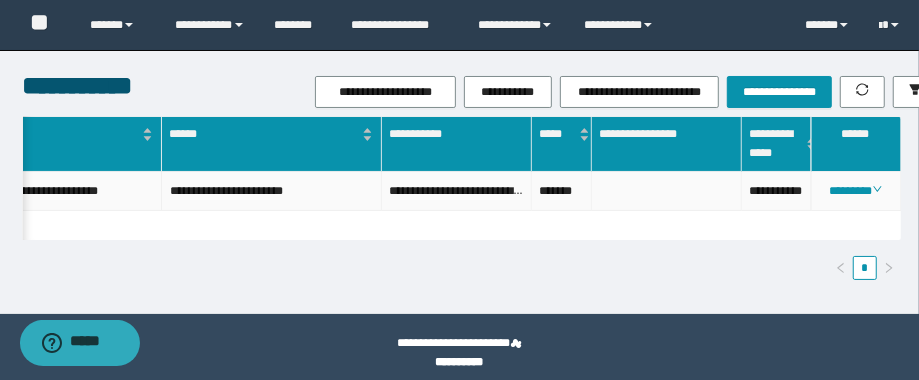 click on "**********" at bounding box center (777, 191) 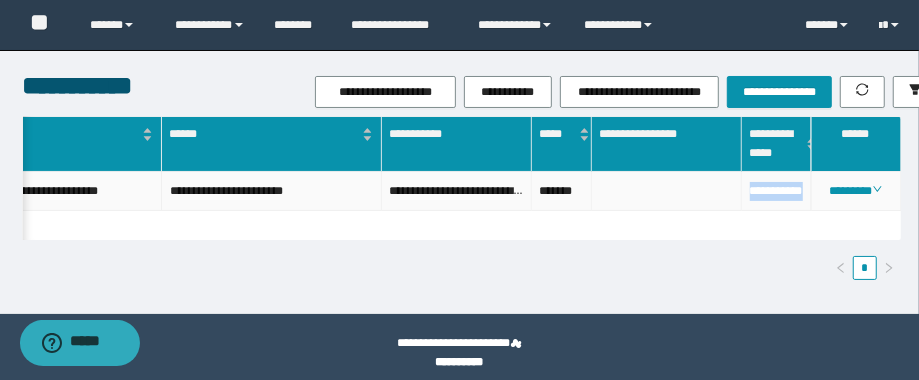 click on "**********" at bounding box center (777, 191) 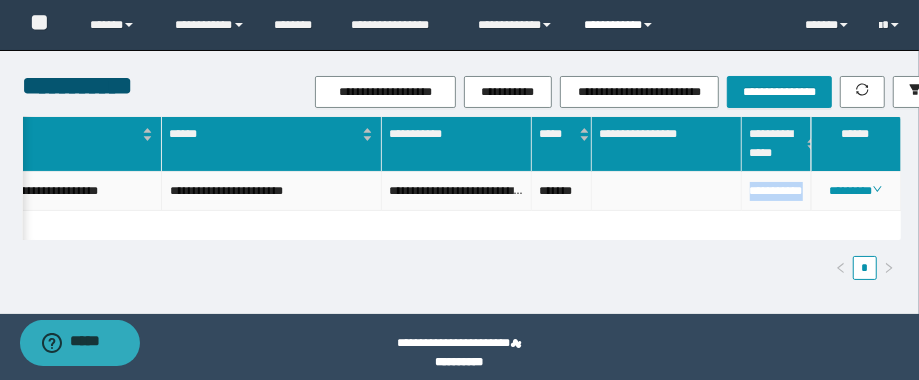 copy on "**********" 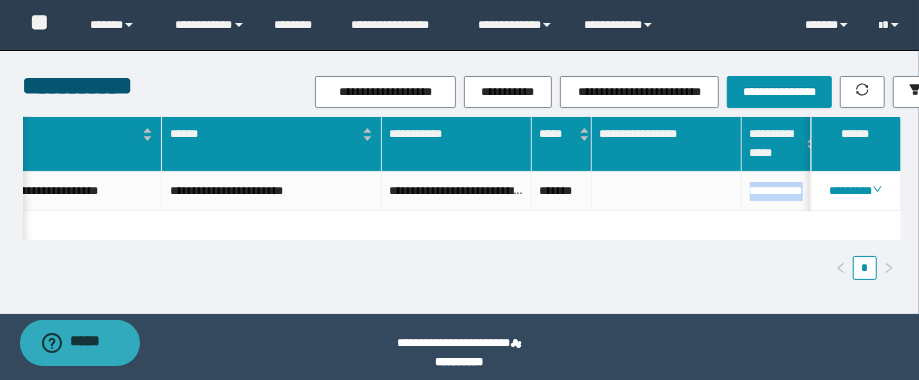 scroll, scrollTop: 0, scrollLeft: 890, axis: horizontal 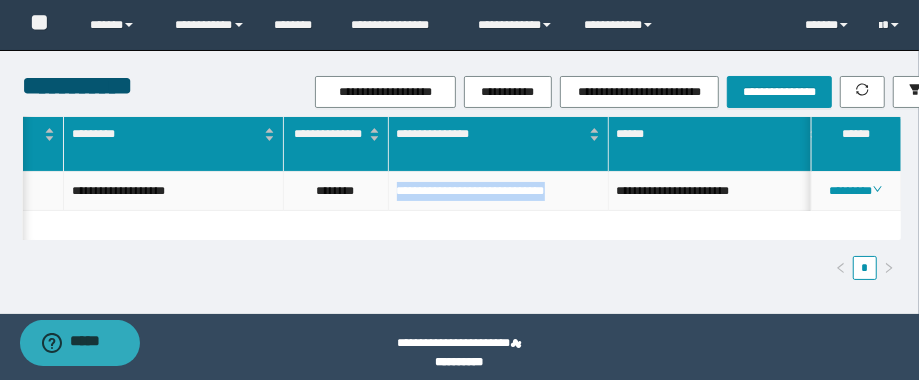 drag, startPoint x: 569, startPoint y: 191, endPoint x: 390, endPoint y: 193, distance: 179.01117 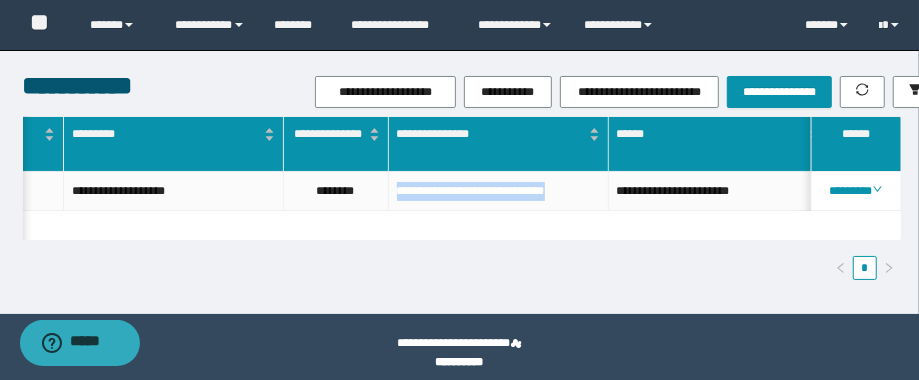 copy on "**********" 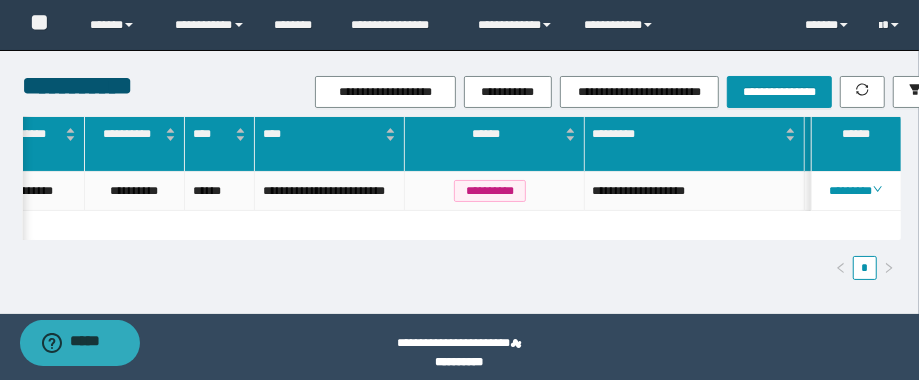scroll, scrollTop: 0, scrollLeft: 314, axis: horizontal 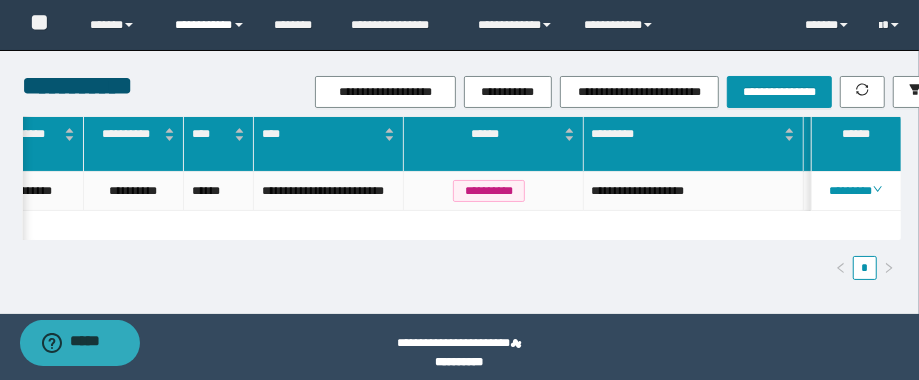 click on "**********" at bounding box center [210, 25] 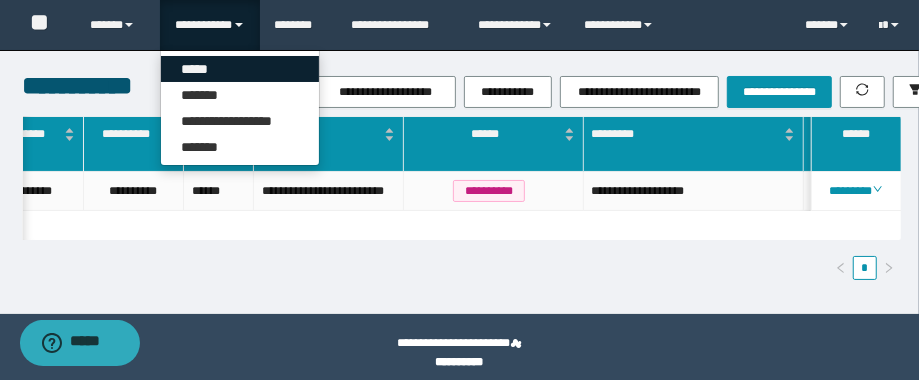 click on "*****" at bounding box center [240, 69] 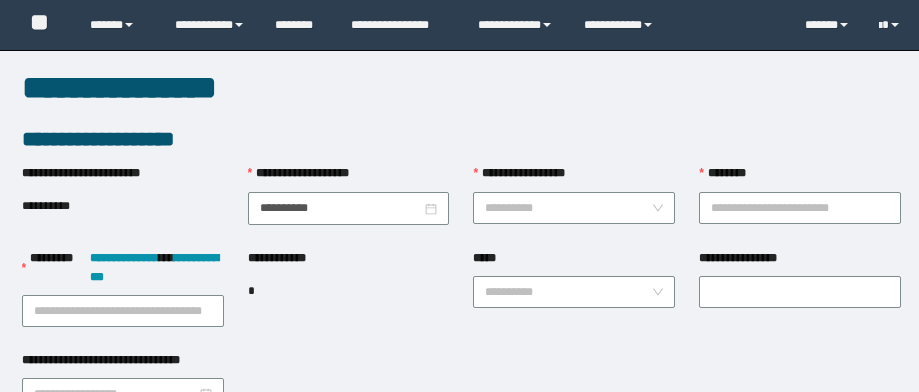 scroll, scrollTop: 0, scrollLeft: 0, axis: both 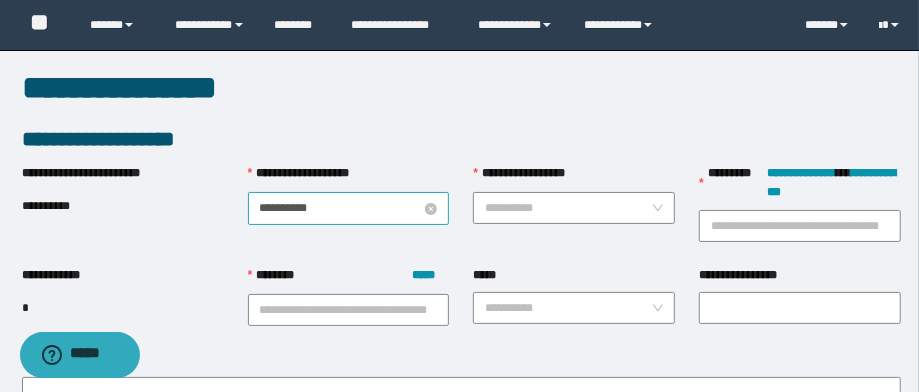 click on "**********" at bounding box center (341, 208) 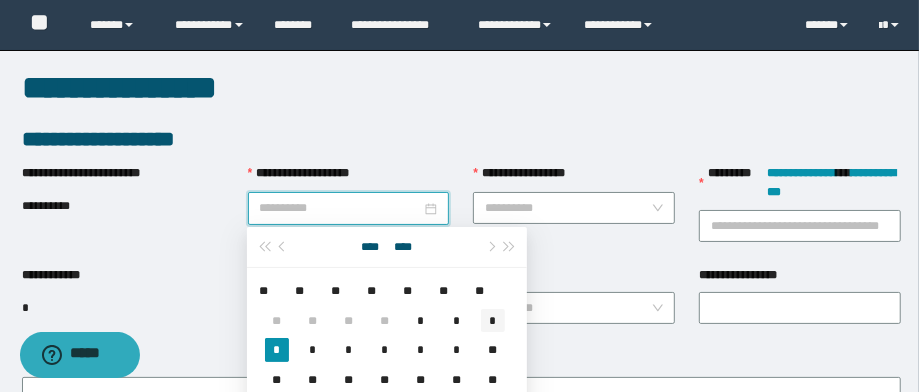 type on "**********" 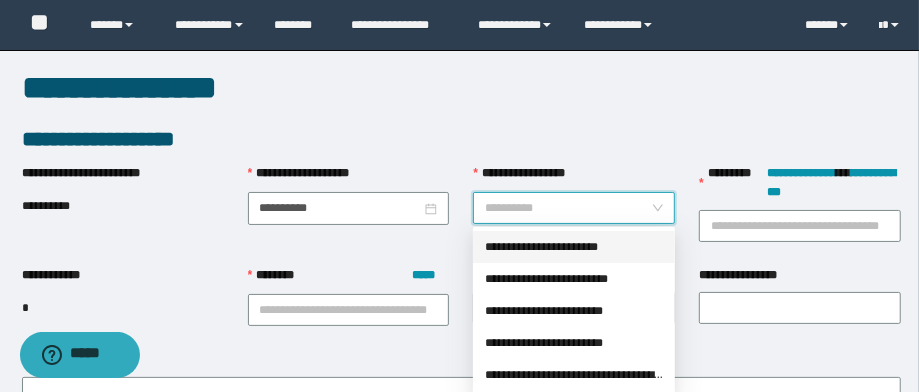 drag, startPoint x: 586, startPoint y: 204, endPoint x: 601, endPoint y: 237, distance: 36.249138 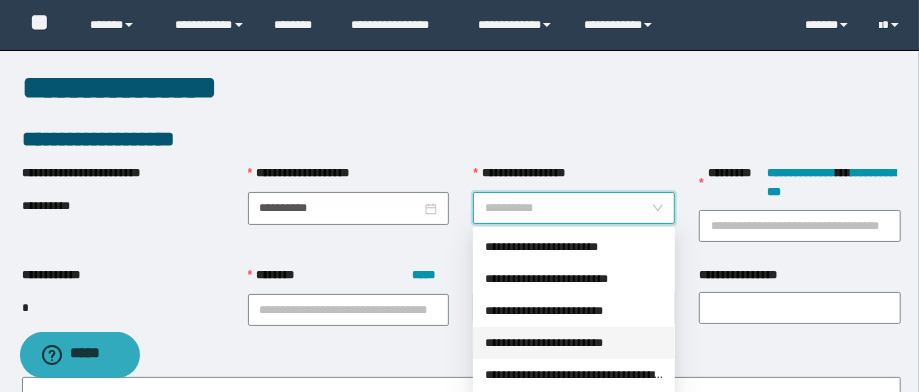 click on "**********" at bounding box center [574, 343] 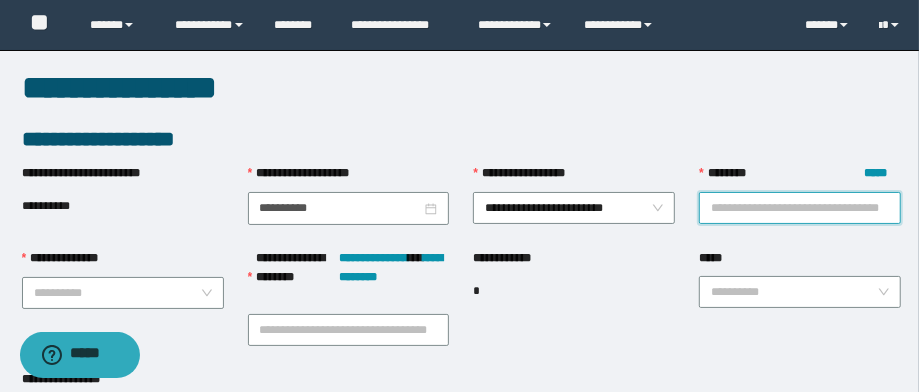 click on "******** *****" at bounding box center [800, 208] 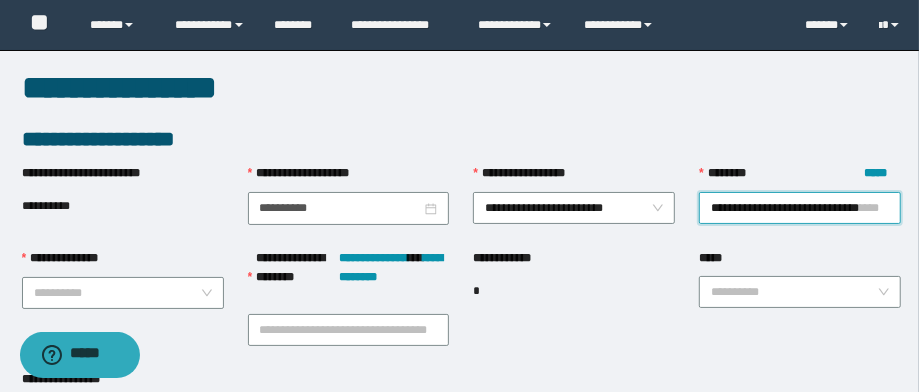 scroll, scrollTop: 0, scrollLeft: 22, axis: horizontal 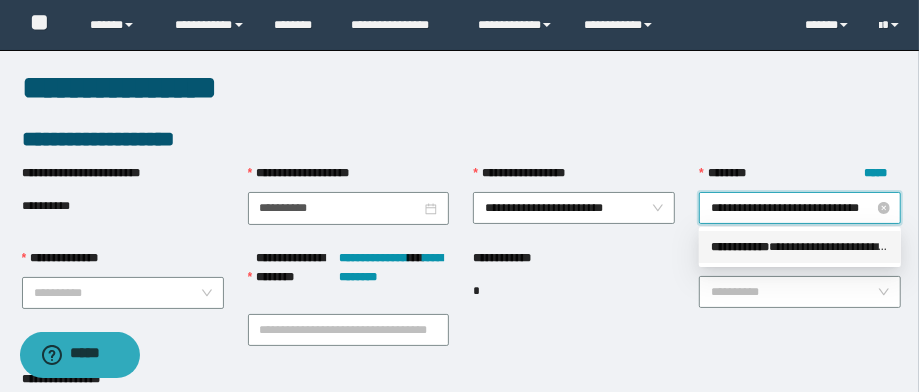click on "**********" at bounding box center (800, 247) 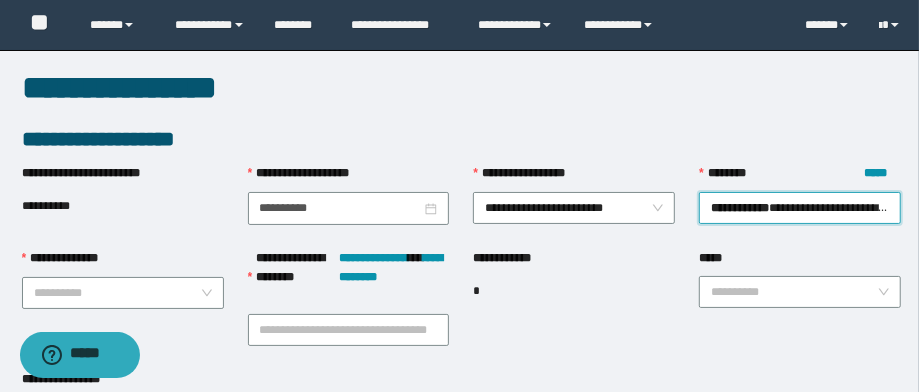 scroll, scrollTop: 0, scrollLeft: 0, axis: both 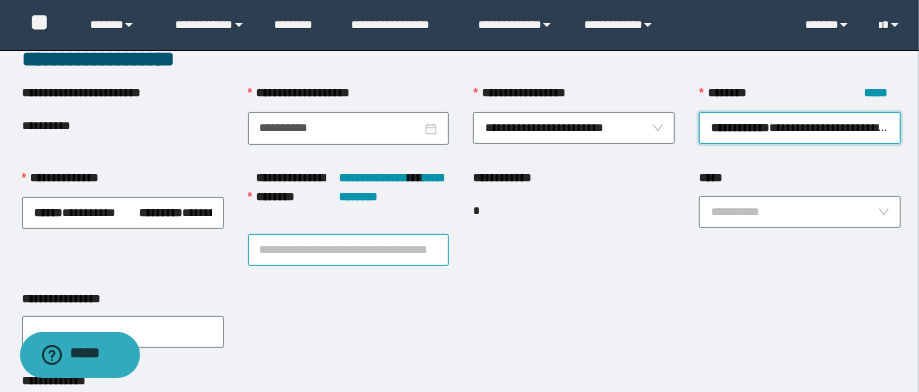 click on "**********" at bounding box center (349, 250) 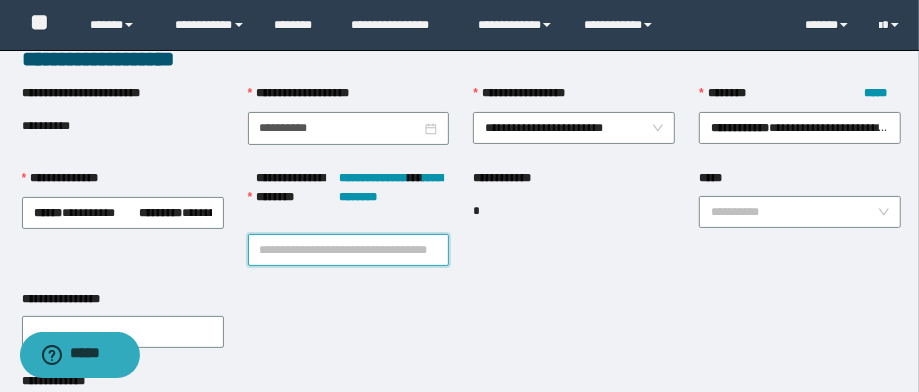 paste on "**********" 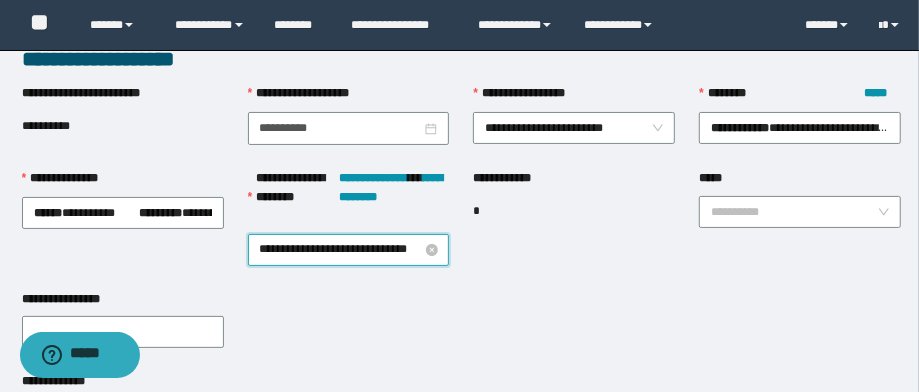 scroll, scrollTop: 0, scrollLeft: 22, axis: horizontal 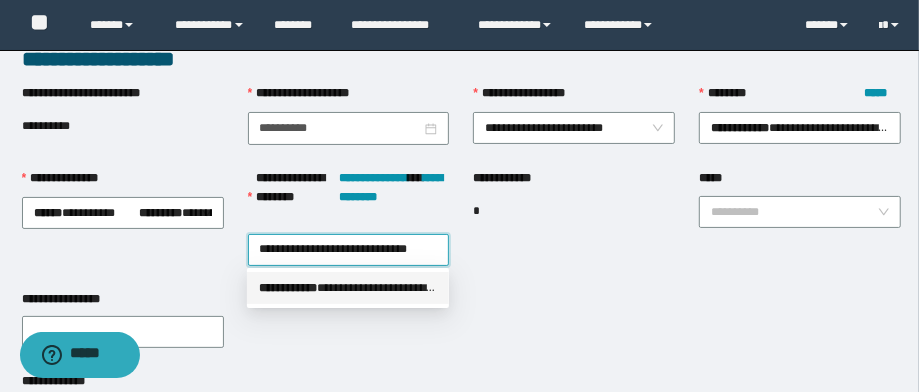 click on "**********" at bounding box center [348, 288] 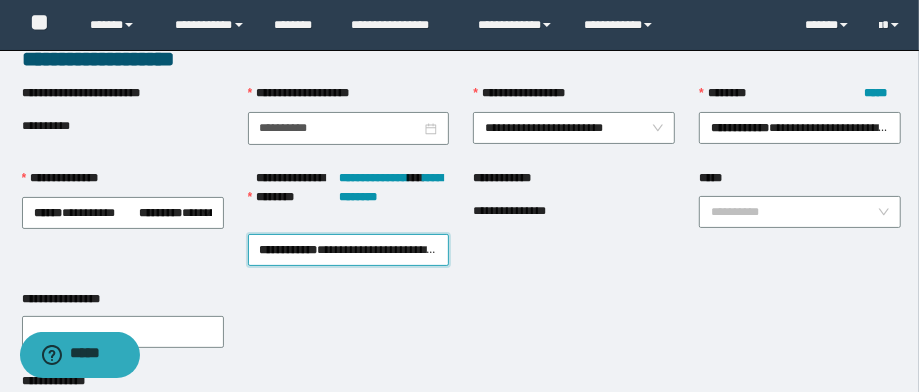 scroll, scrollTop: 0, scrollLeft: 0, axis: both 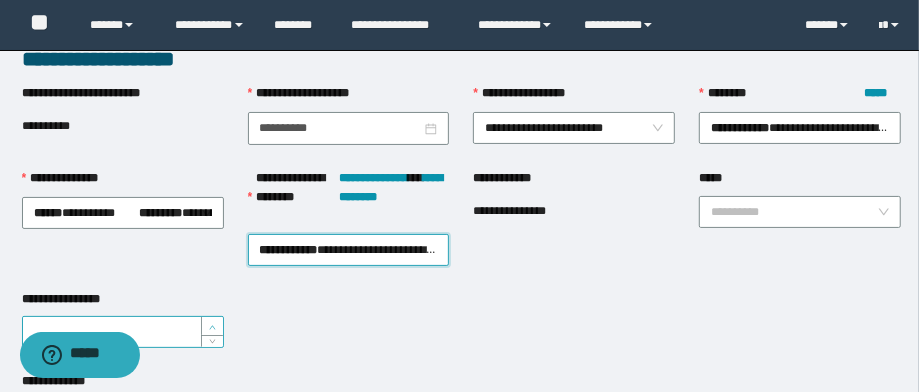 type on "*" 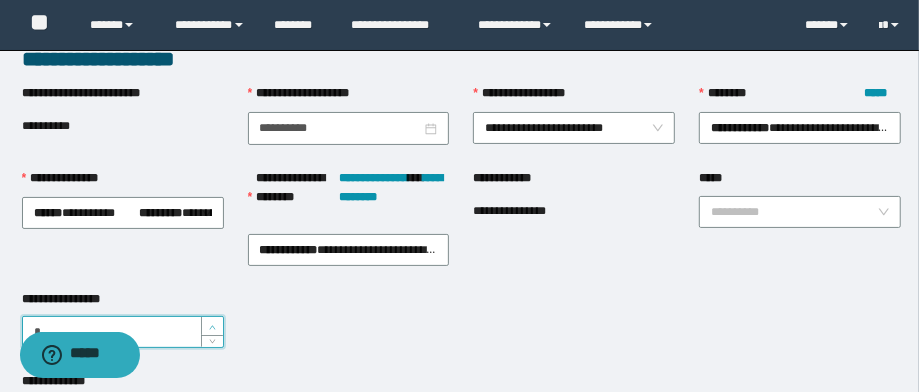 click at bounding box center (212, 326) 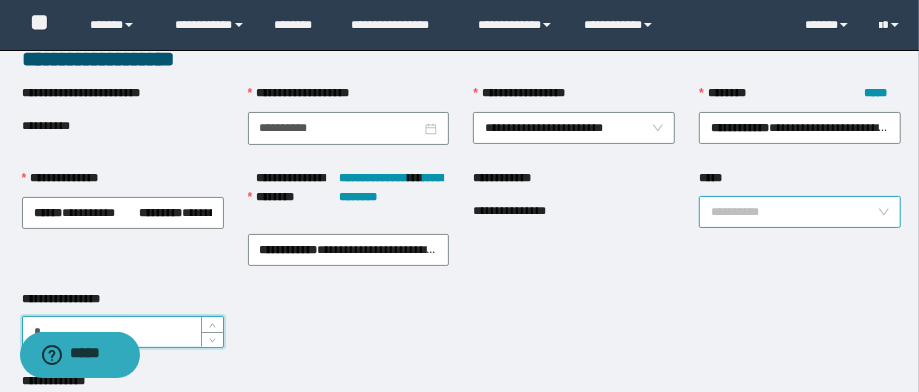 drag, startPoint x: 781, startPoint y: 211, endPoint x: 783, endPoint y: 224, distance: 13.152946 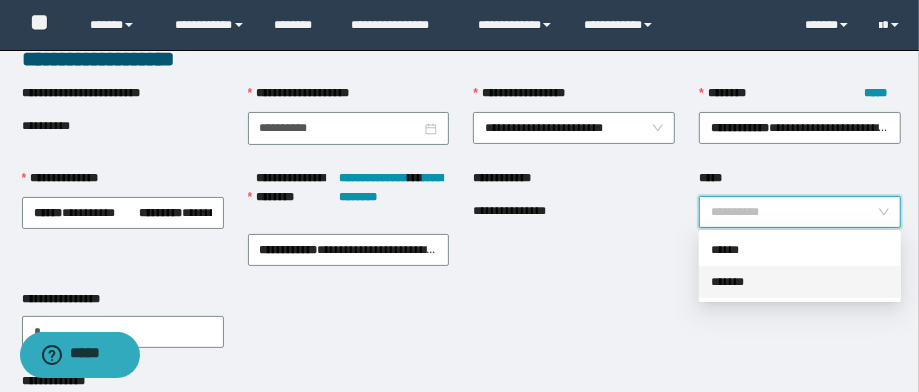 click on "*******" at bounding box center (800, 282) 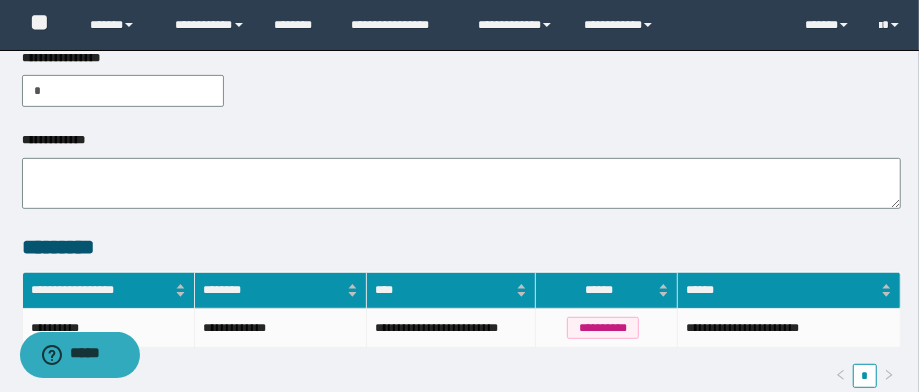 scroll, scrollTop: 400, scrollLeft: 0, axis: vertical 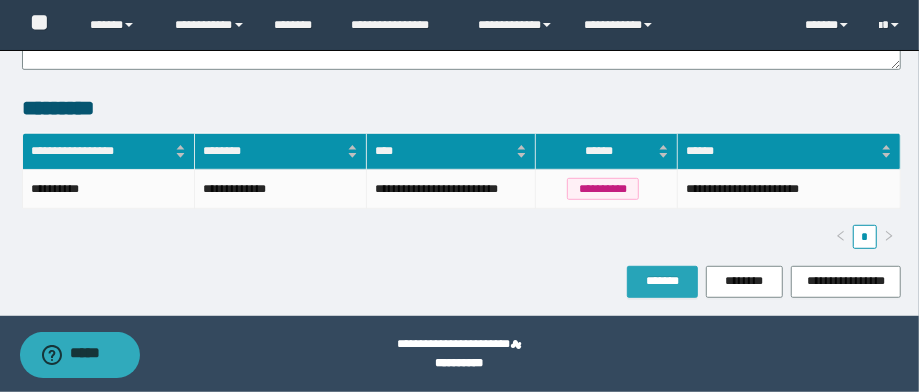 click on "*******" at bounding box center (662, 281) 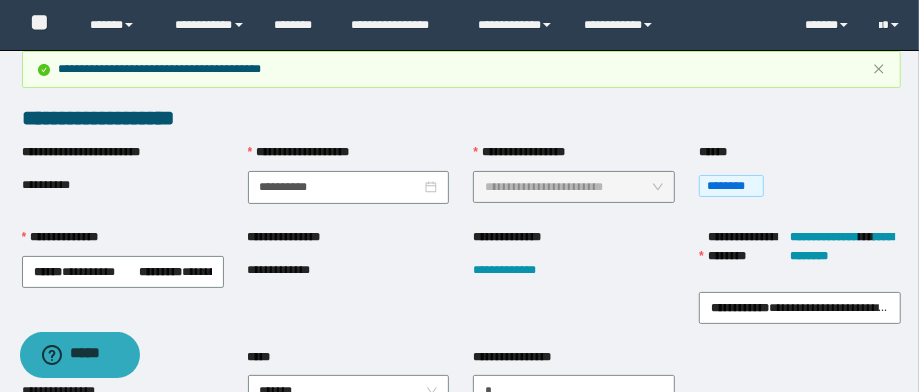 scroll, scrollTop: 160, scrollLeft: 0, axis: vertical 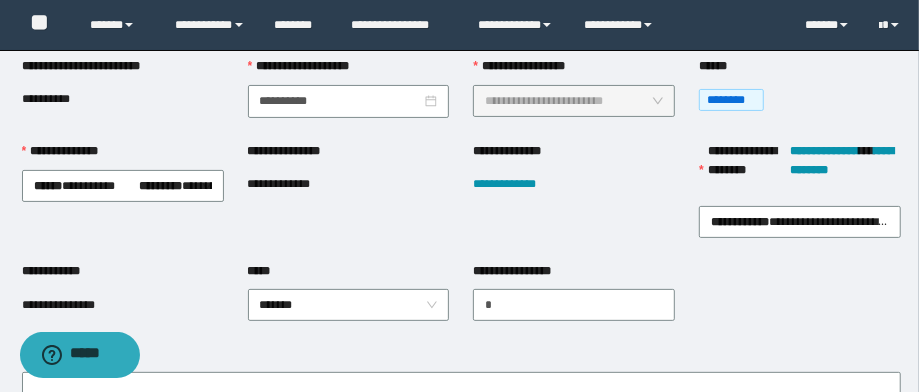 click on "**********" at bounding box center (294, 184) 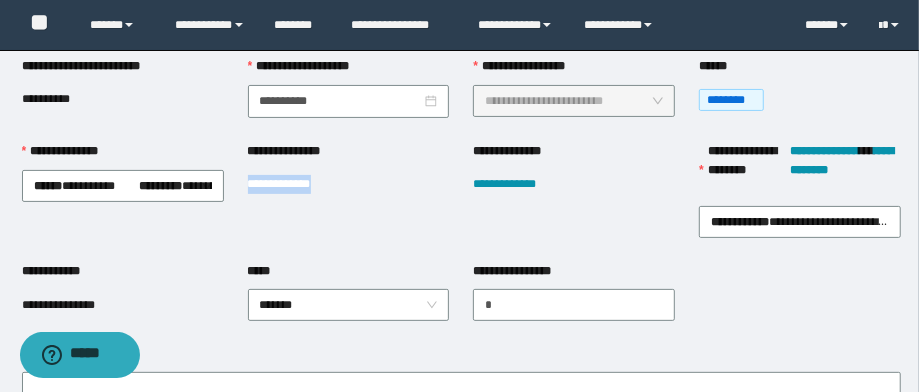 click on "**********" at bounding box center [294, 184] 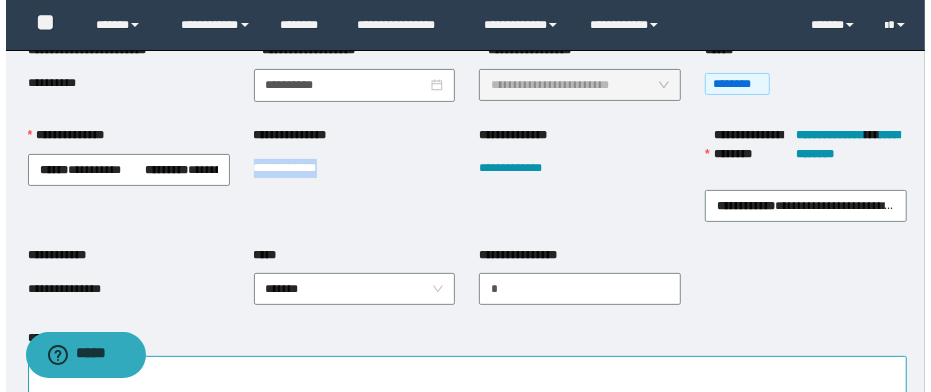 scroll, scrollTop: 560, scrollLeft: 0, axis: vertical 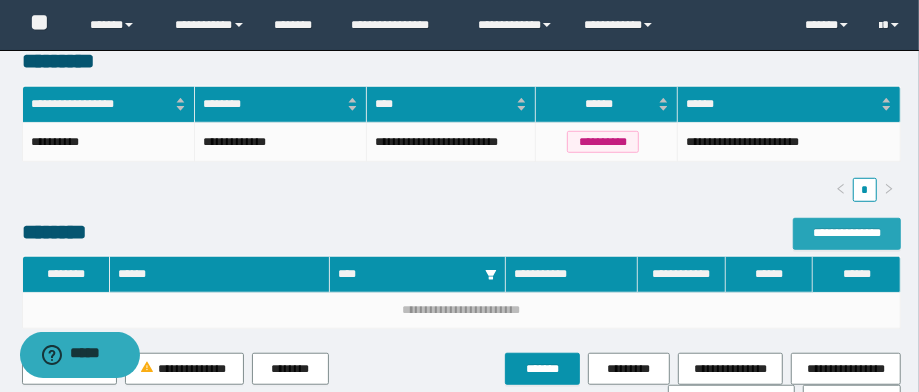 click on "**********" at bounding box center [847, 233] 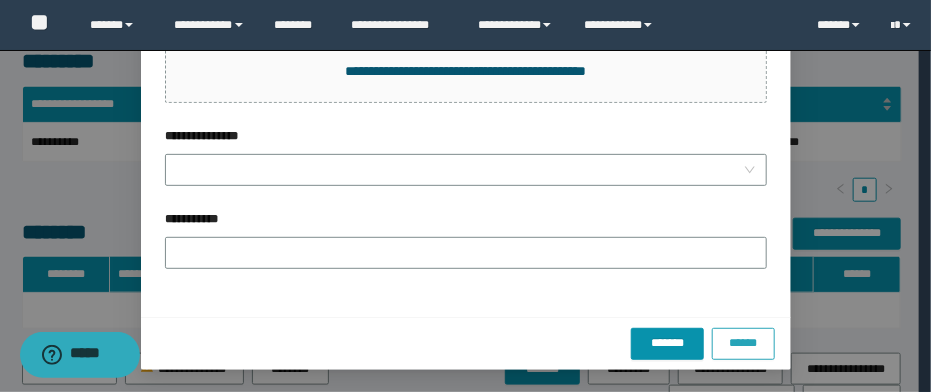 click on "******" at bounding box center (743, 344) 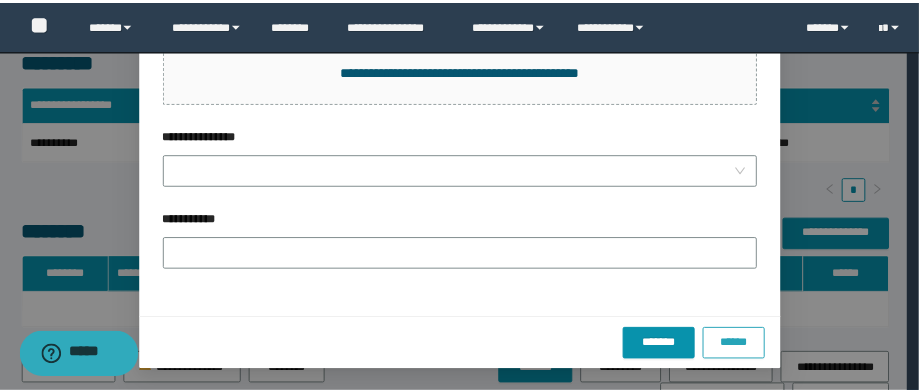 scroll, scrollTop: 108, scrollLeft: 0, axis: vertical 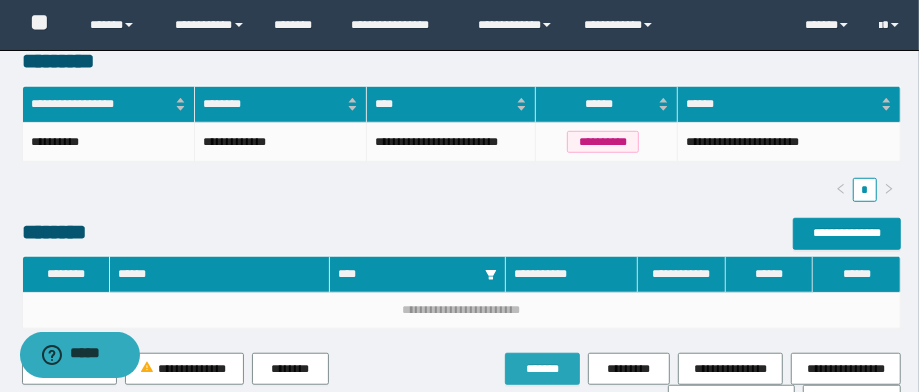 click on "*******" at bounding box center (542, 369) 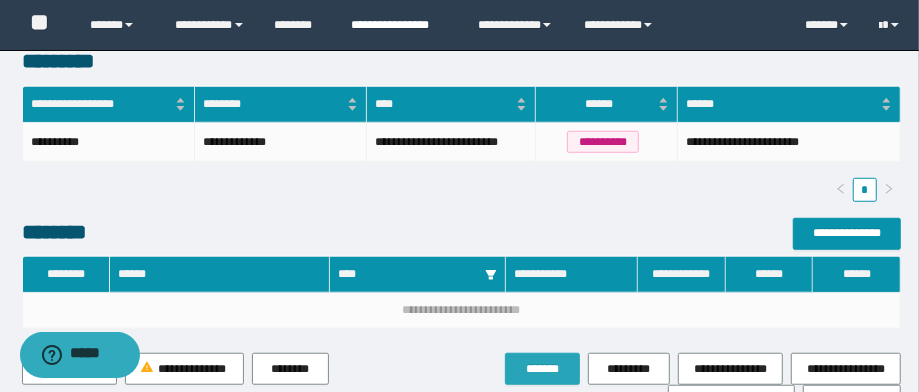 scroll, scrollTop: 379, scrollLeft: 0, axis: vertical 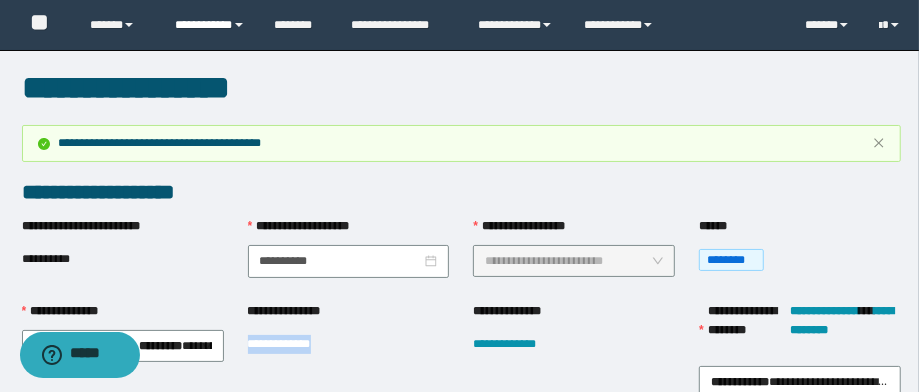 click on "**********" at bounding box center [210, 25] 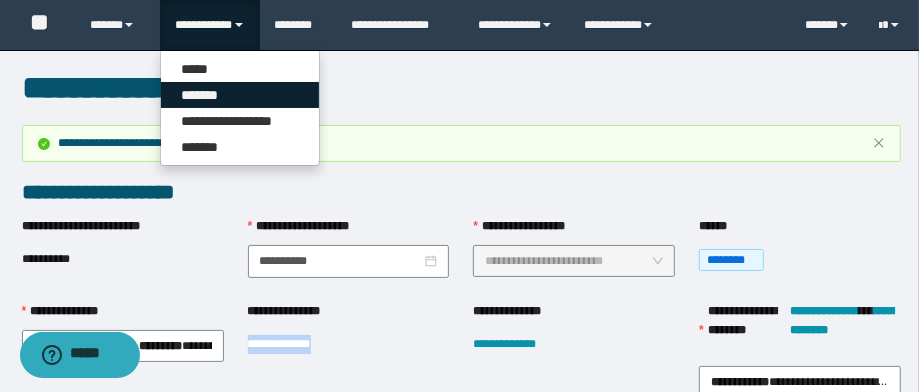 click on "*******" at bounding box center (240, 95) 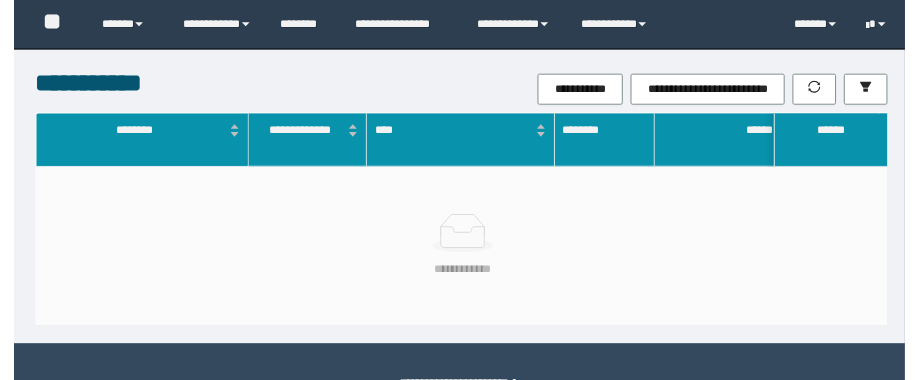scroll, scrollTop: 0, scrollLeft: 0, axis: both 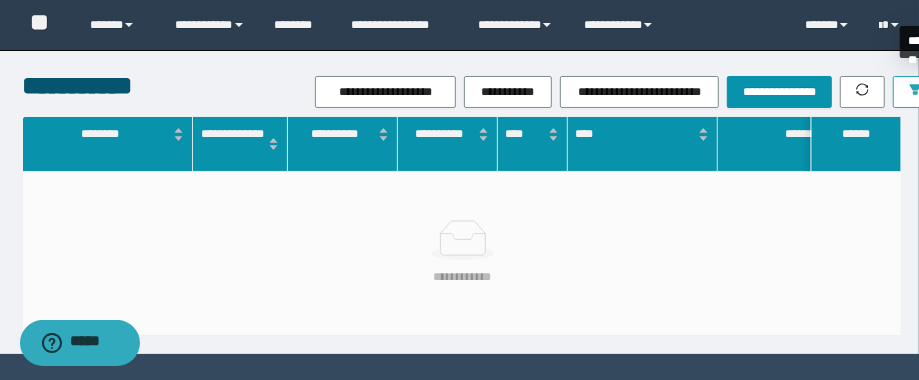 click at bounding box center [915, 92] 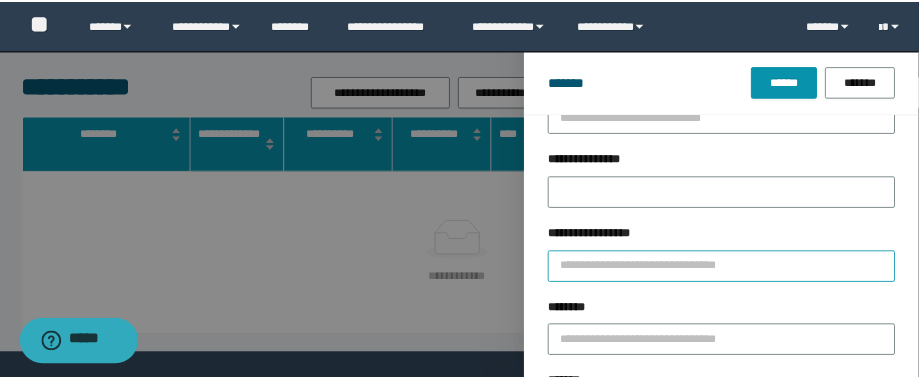 scroll, scrollTop: 80, scrollLeft: 0, axis: vertical 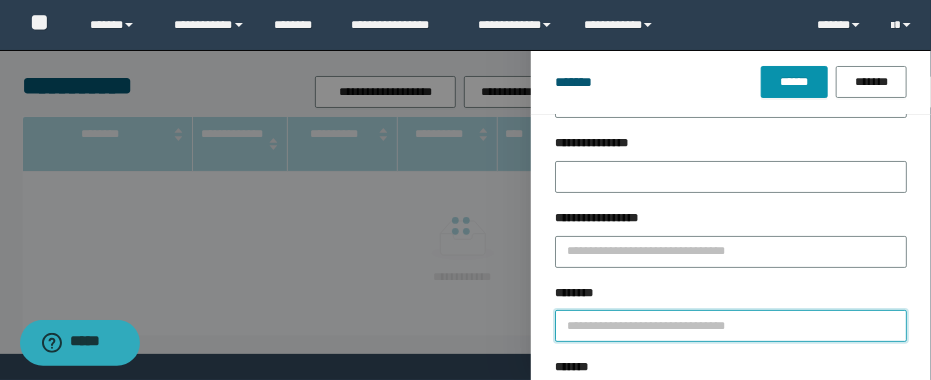 click on "********" at bounding box center [731, 326] 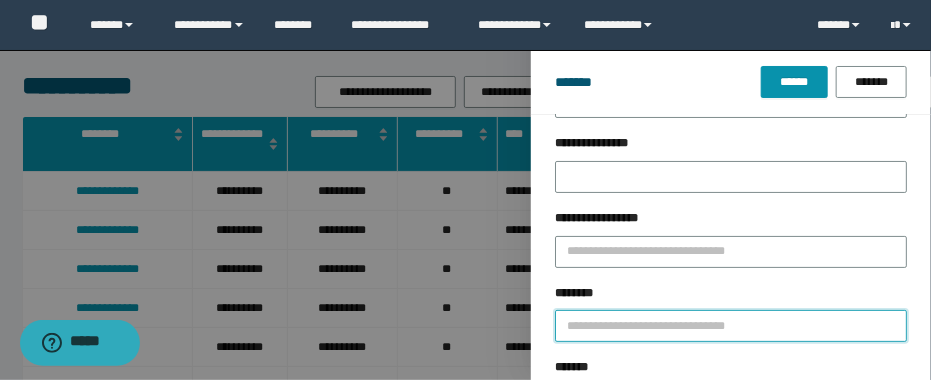 type on "*" 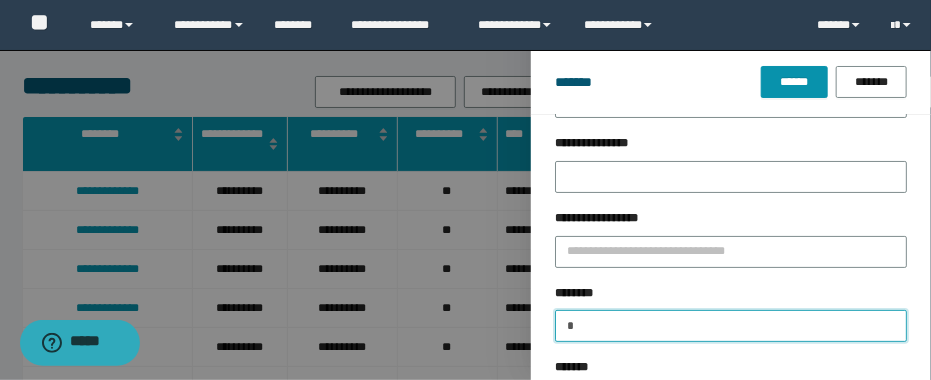 type 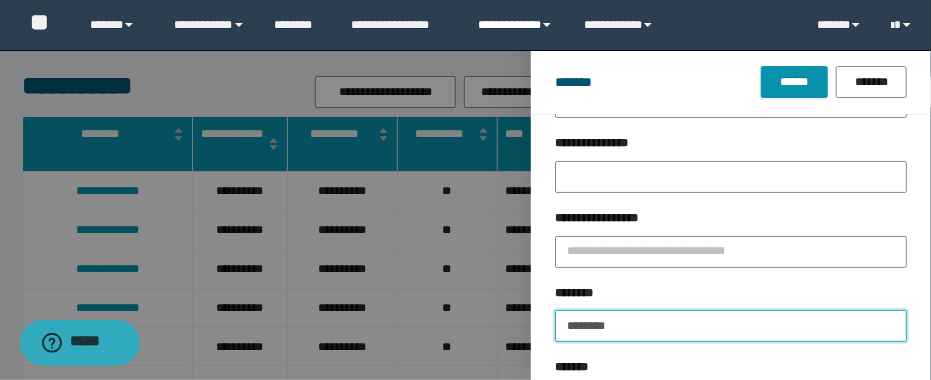click on "******" at bounding box center [794, 82] 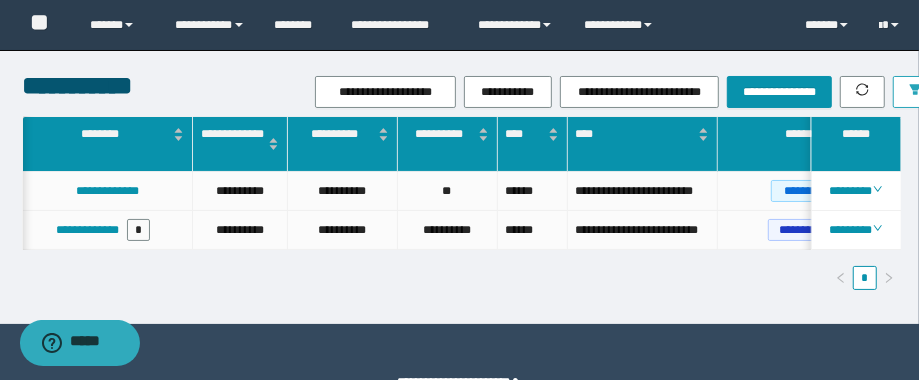 scroll, scrollTop: 0, scrollLeft: 282, axis: horizontal 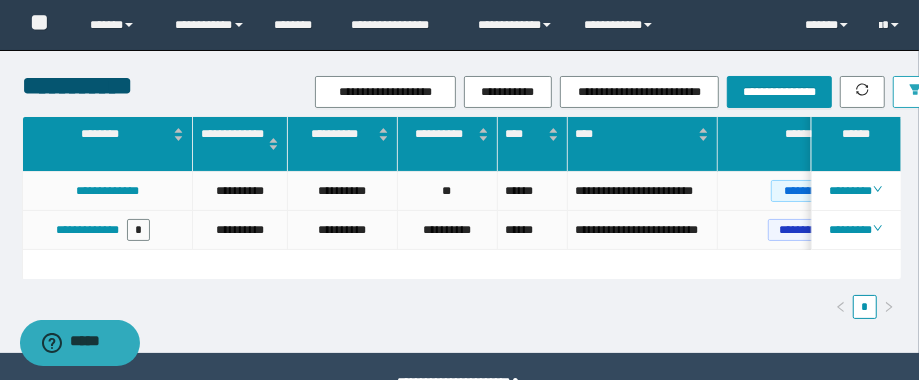 click at bounding box center [915, 92] 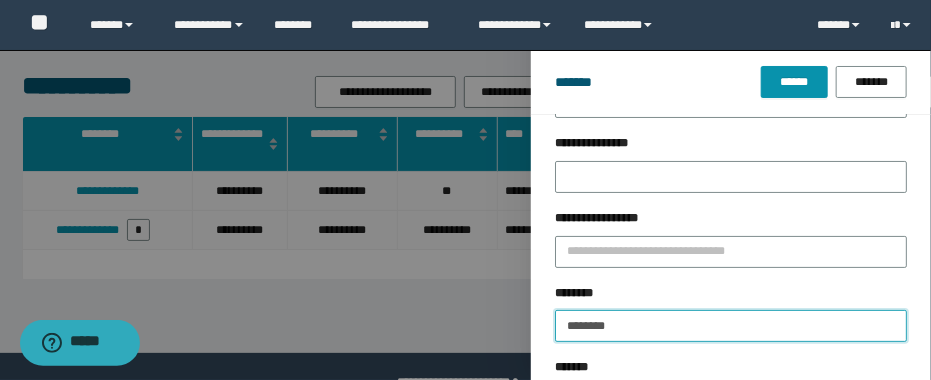 drag, startPoint x: 682, startPoint y: 325, endPoint x: 405, endPoint y: 283, distance: 280.16602 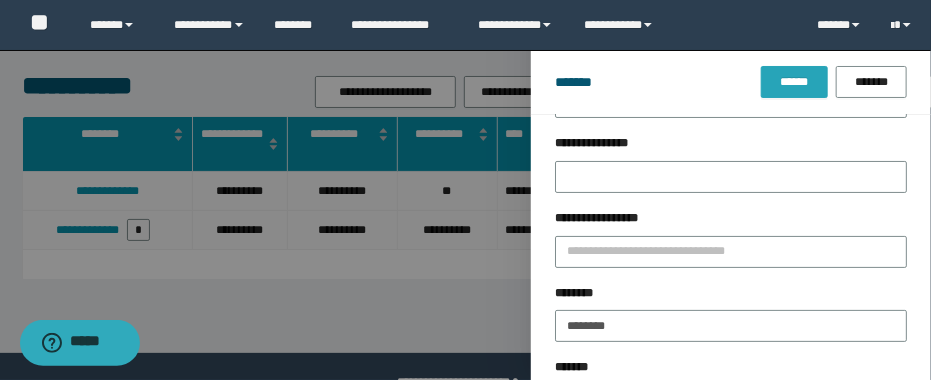 click on "******" at bounding box center (794, 82) 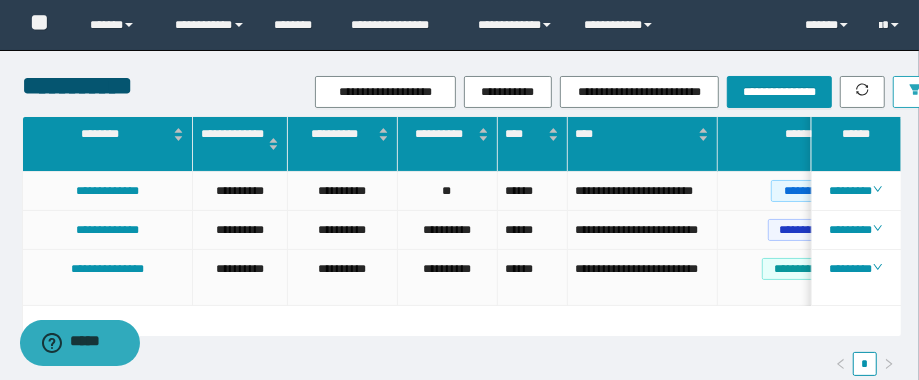 scroll, scrollTop: 0, scrollLeft: 8, axis: horizontal 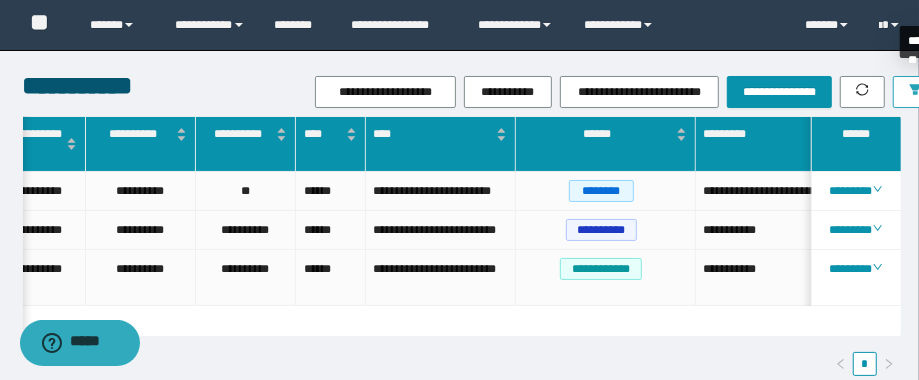 click at bounding box center (915, 92) 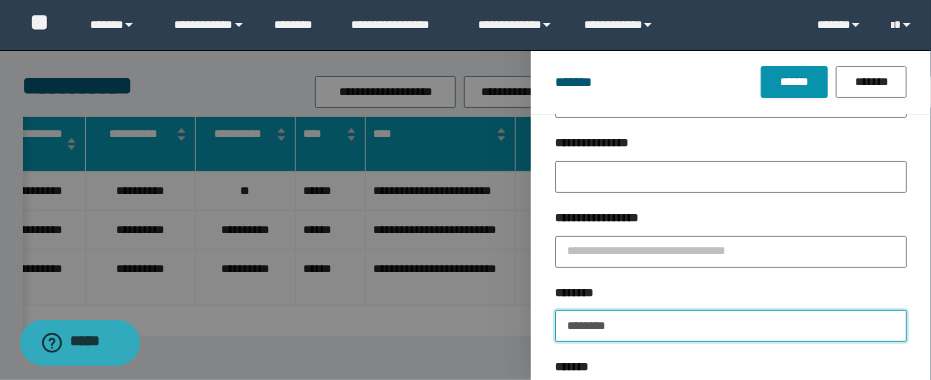 drag, startPoint x: 652, startPoint y: 325, endPoint x: 454, endPoint y: 295, distance: 200.25983 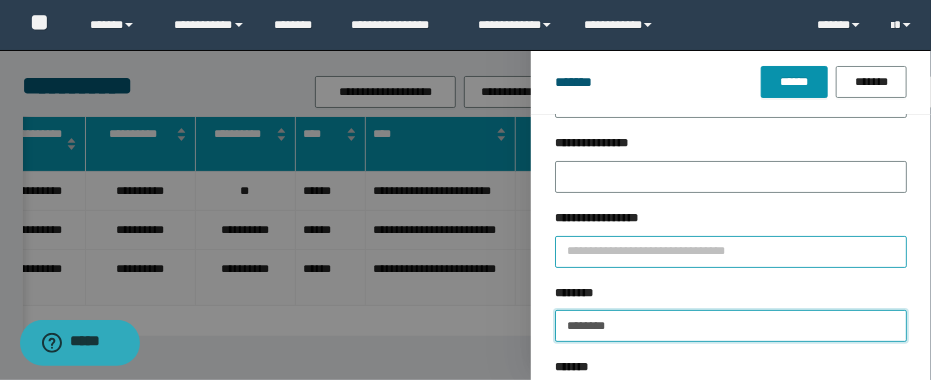 paste 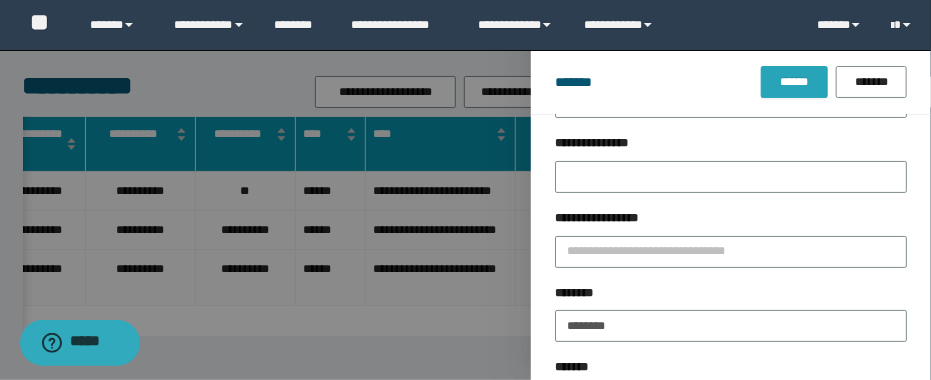 click on "******" at bounding box center [794, 82] 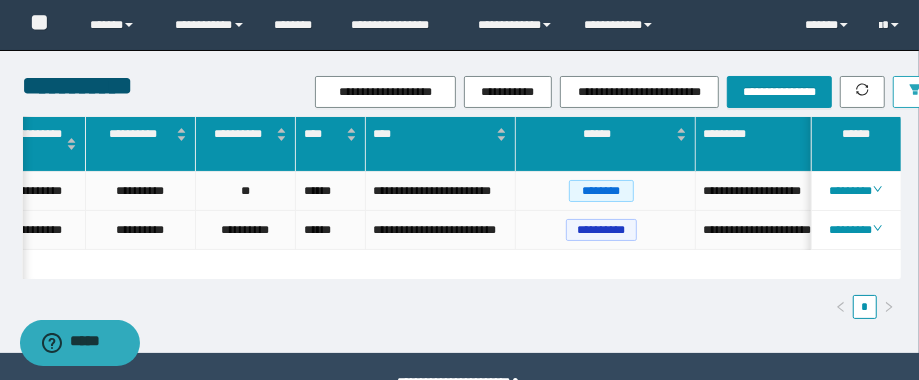scroll, scrollTop: 0, scrollLeft: 627, axis: horizontal 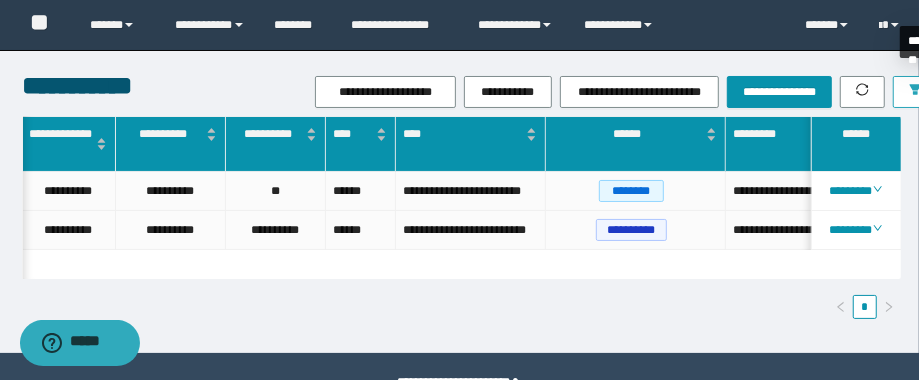 click at bounding box center (915, 92) 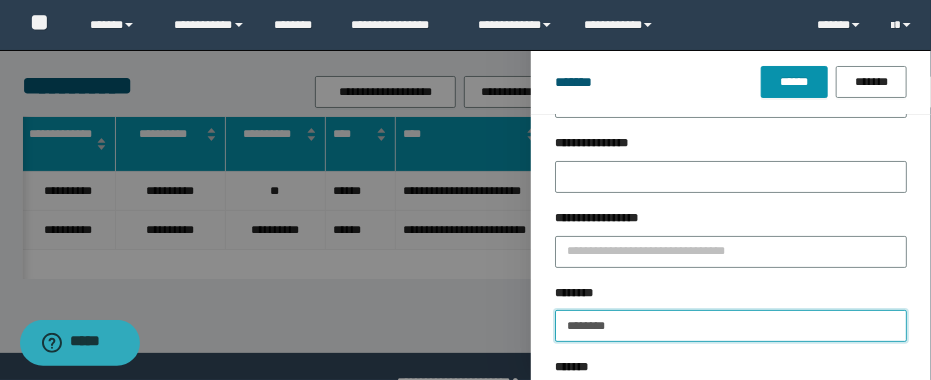 drag, startPoint x: 680, startPoint y: 325, endPoint x: 486, endPoint y: 313, distance: 194.37077 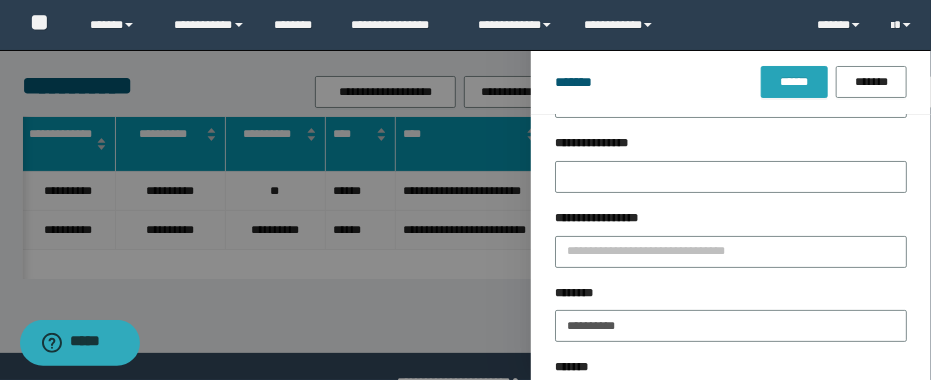 click on "******" at bounding box center [794, 82] 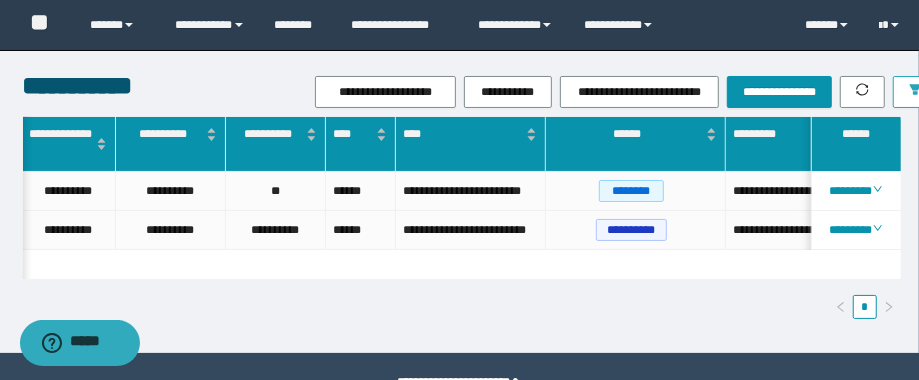scroll, scrollTop: 0, scrollLeft: 220, axis: horizontal 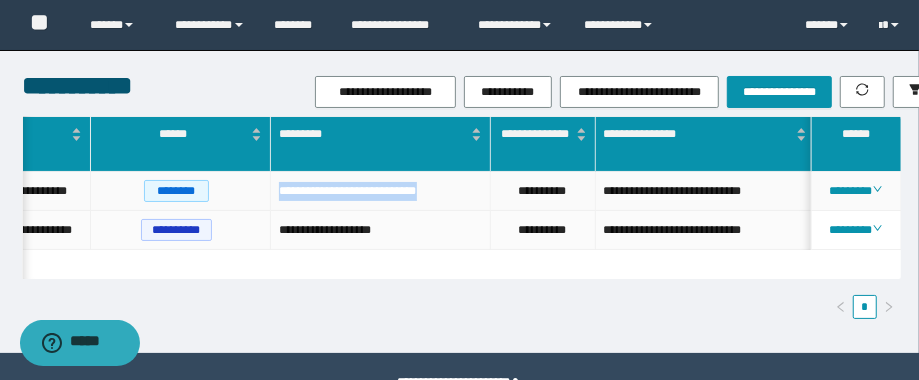 drag, startPoint x: 475, startPoint y: 195, endPoint x: 269, endPoint y: 188, distance: 206.1189 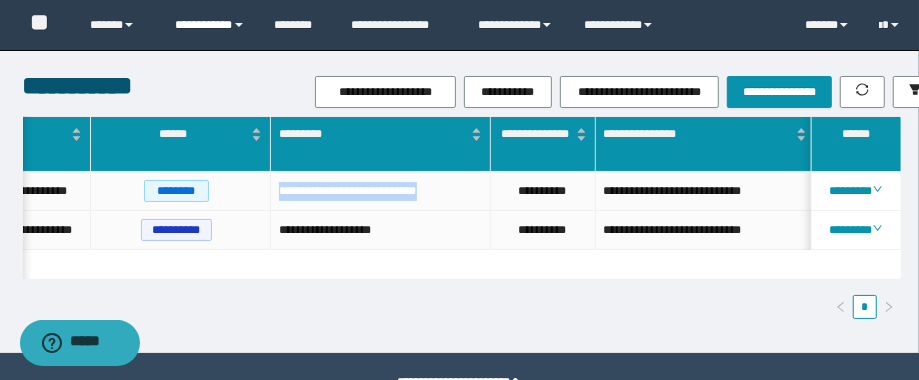 copy on "**********" 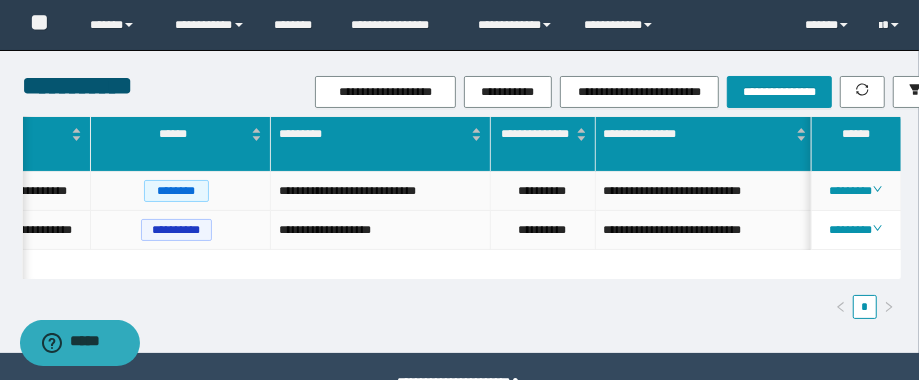 click on "**********" at bounding box center [543, 191] 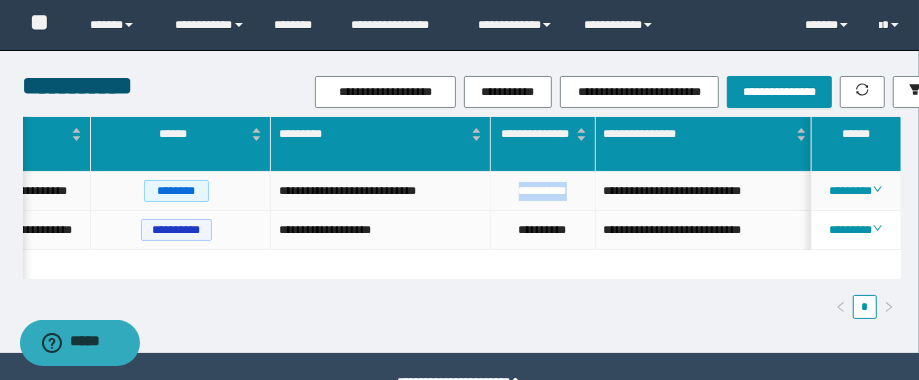 click on "**********" at bounding box center (543, 191) 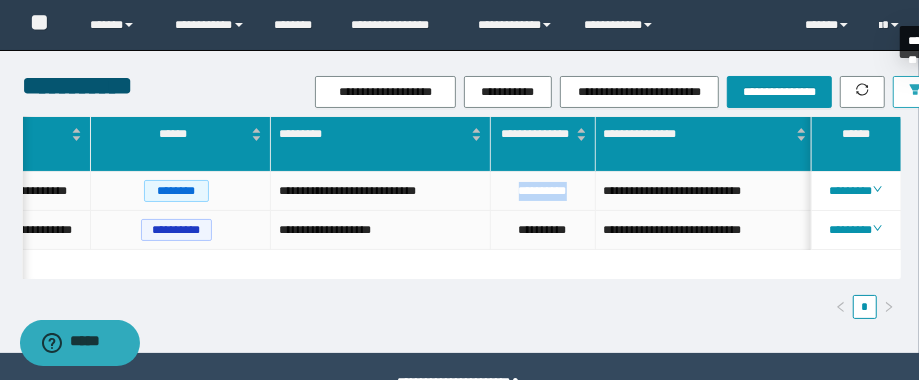 click at bounding box center (915, 92) 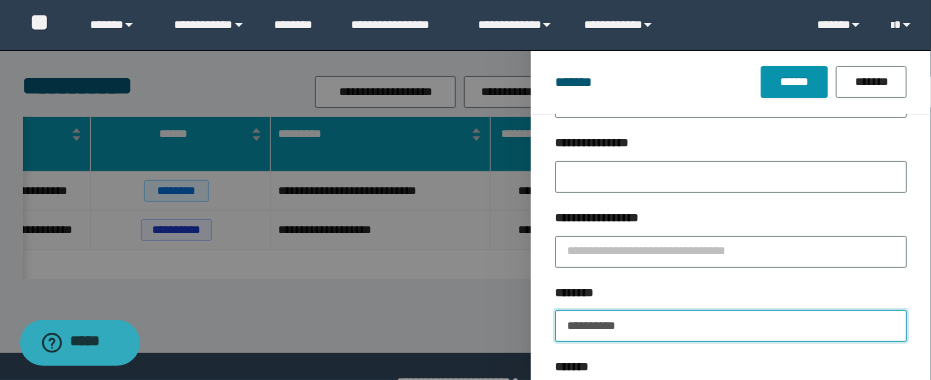 drag, startPoint x: 666, startPoint y: 325, endPoint x: 519, endPoint y: 313, distance: 147.48898 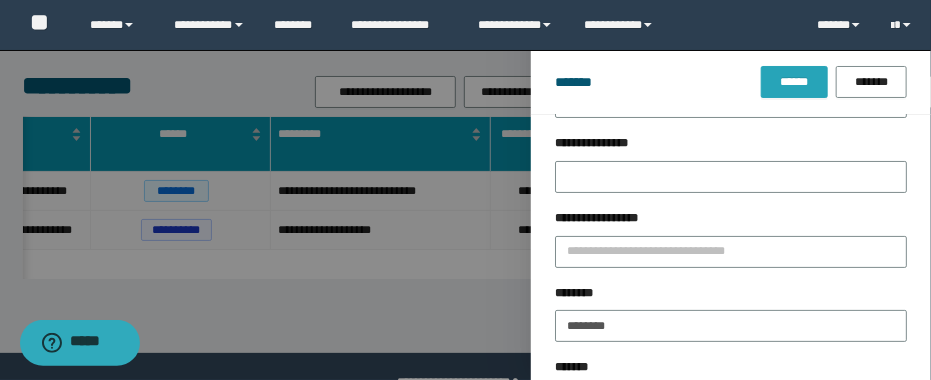click on "******" at bounding box center [794, 82] 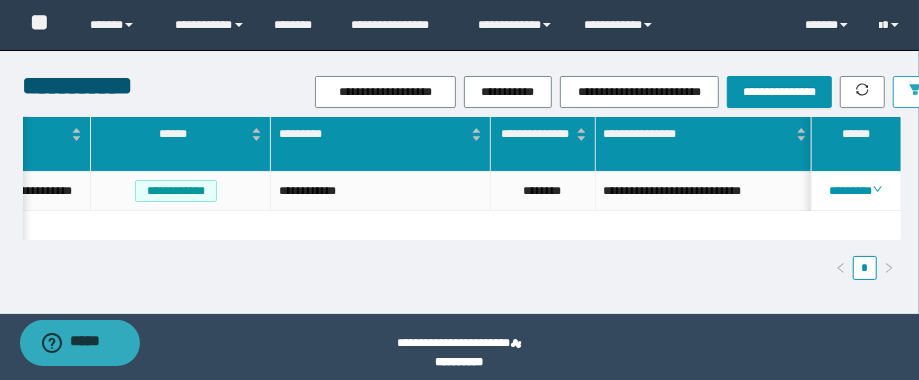 scroll, scrollTop: 0, scrollLeft: 557, axis: horizontal 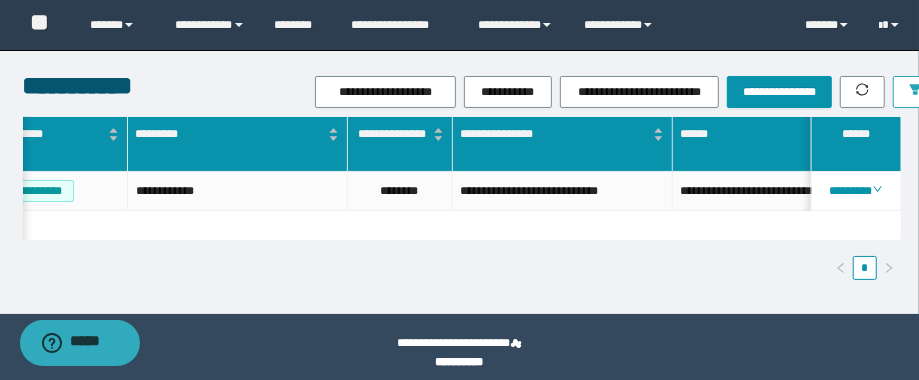 click 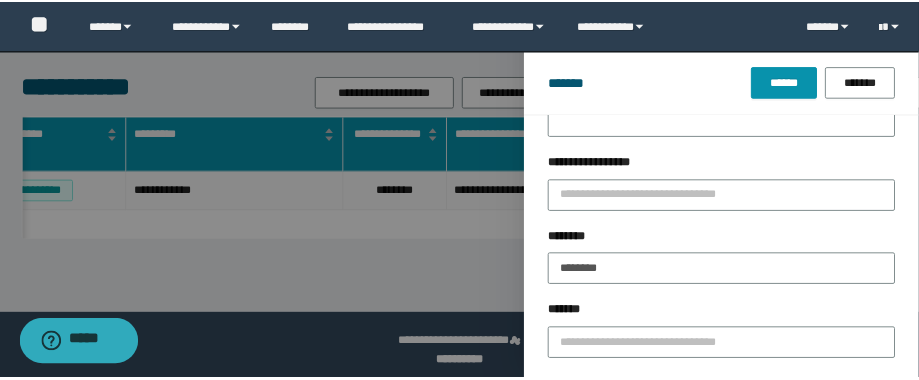 scroll, scrollTop: 160, scrollLeft: 0, axis: vertical 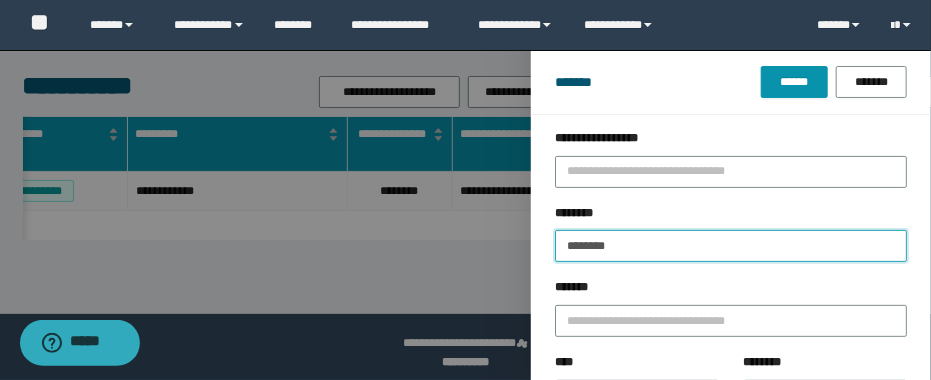 drag, startPoint x: 543, startPoint y: 233, endPoint x: 485, endPoint y: 225, distance: 58.549126 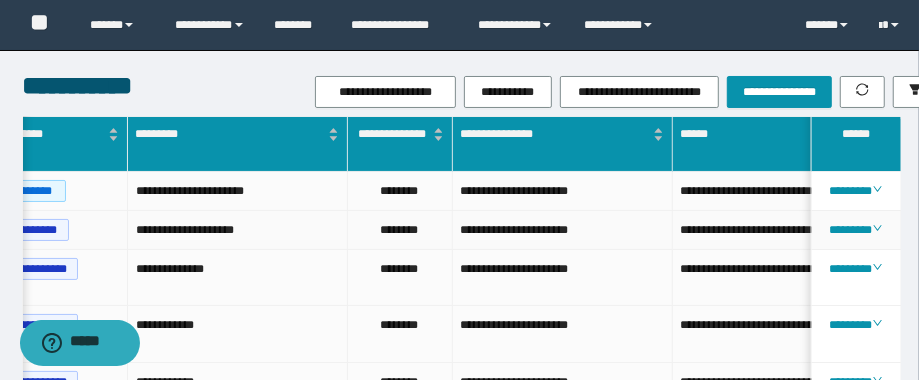 click on "**********" at bounding box center (563, 230) 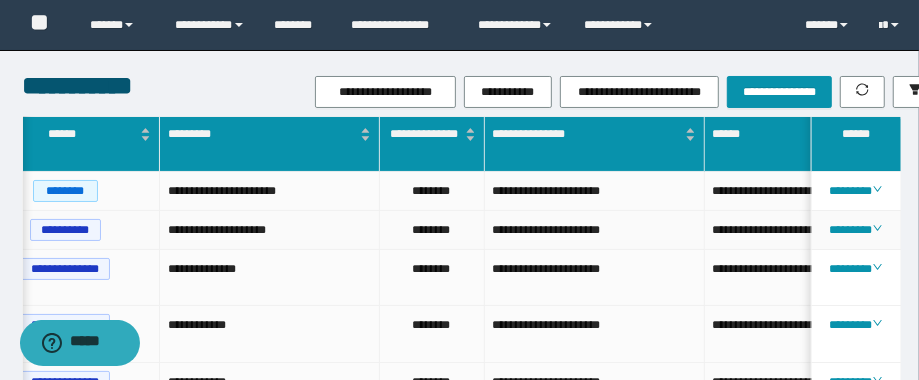 scroll, scrollTop: 0, scrollLeft: 674, axis: horizontal 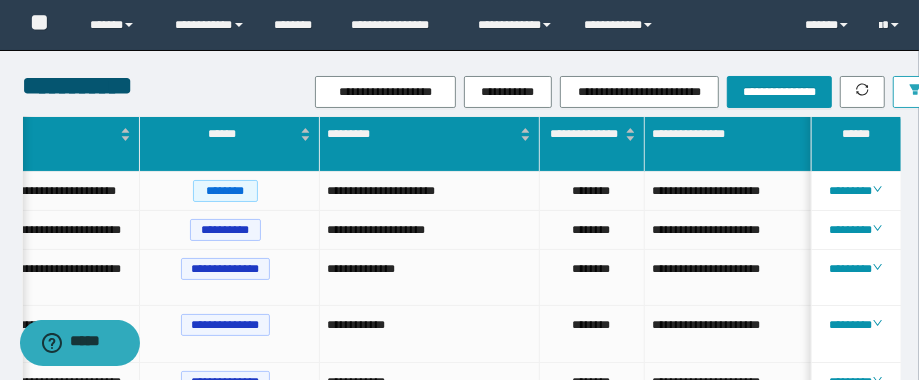 click at bounding box center (915, 92) 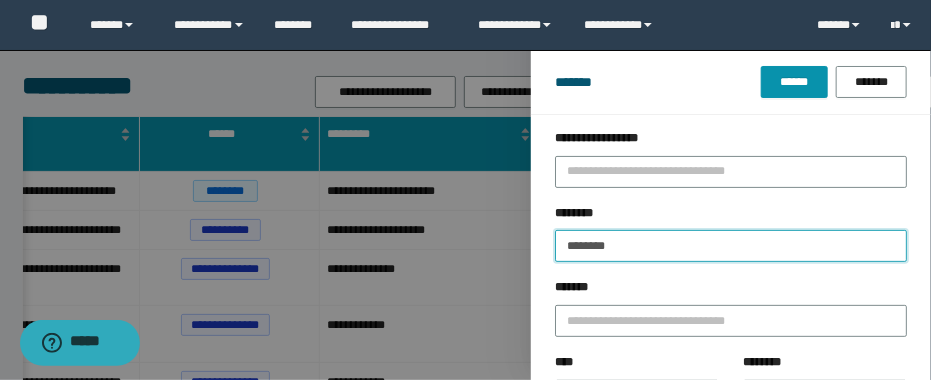 drag, startPoint x: 674, startPoint y: 253, endPoint x: 507, endPoint y: 245, distance: 167.19151 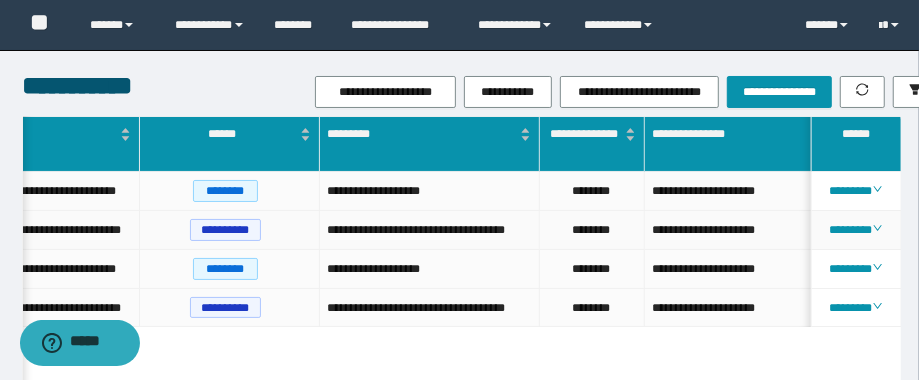 click on "**********" at bounding box center [430, 230] 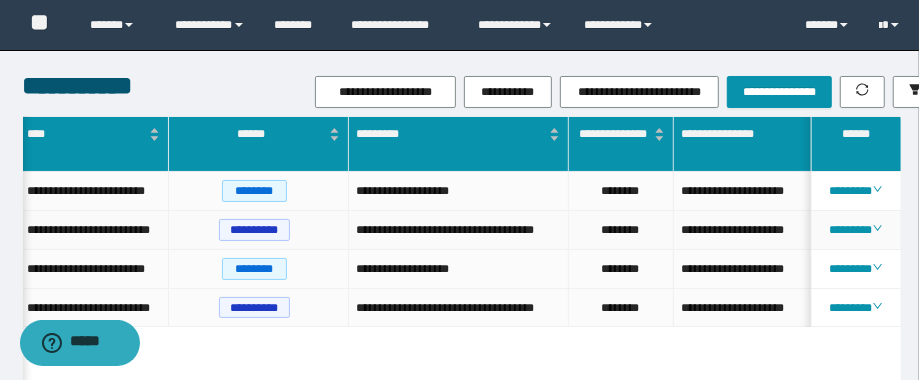 scroll, scrollTop: 0, scrollLeft: 546, axis: horizontal 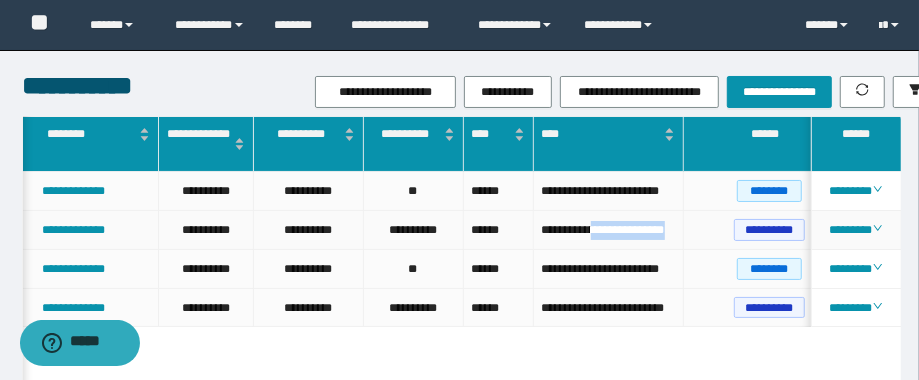 click on "**********" at bounding box center (608, 230) 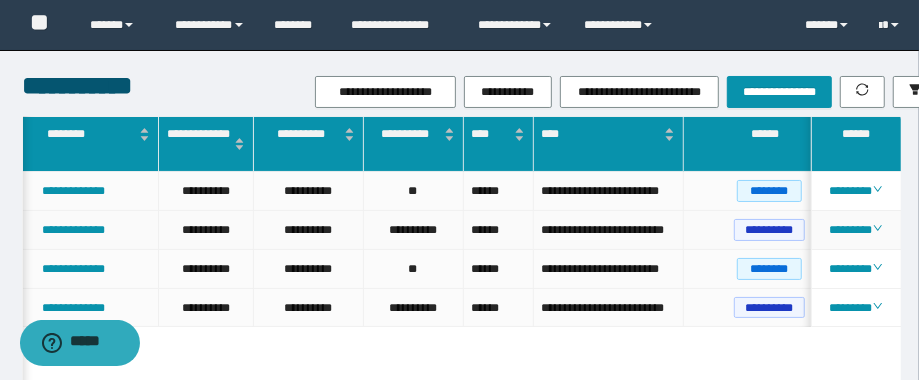 scroll, scrollTop: 0, scrollLeft: 64, axis: horizontal 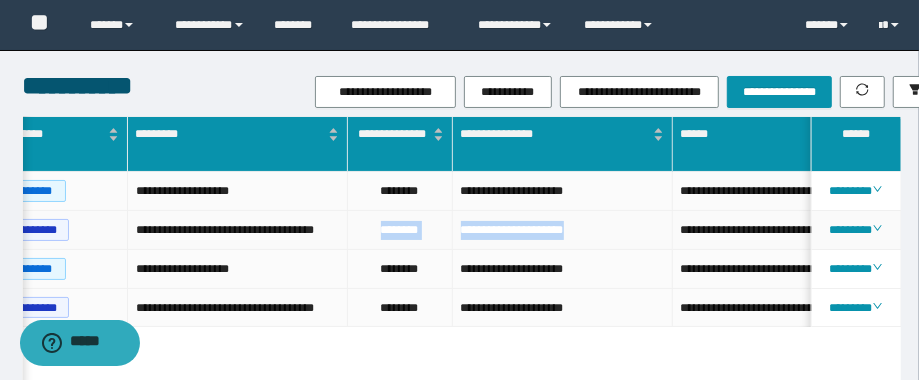 drag, startPoint x: 601, startPoint y: 234, endPoint x: 362, endPoint y: 224, distance: 239.2091 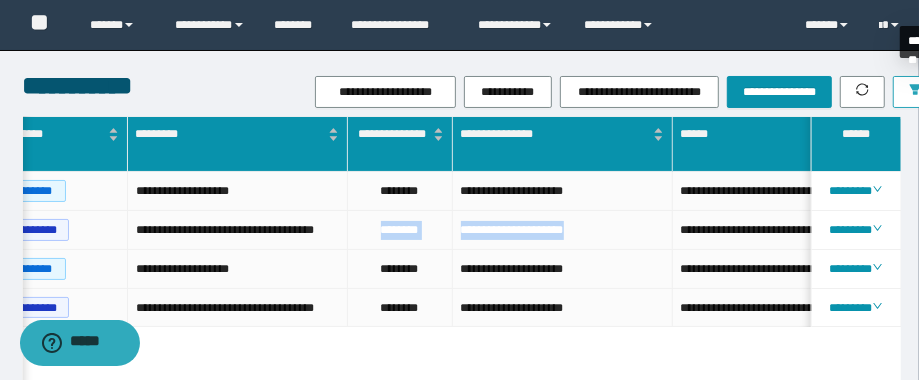 click at bounding box center [915, 92] 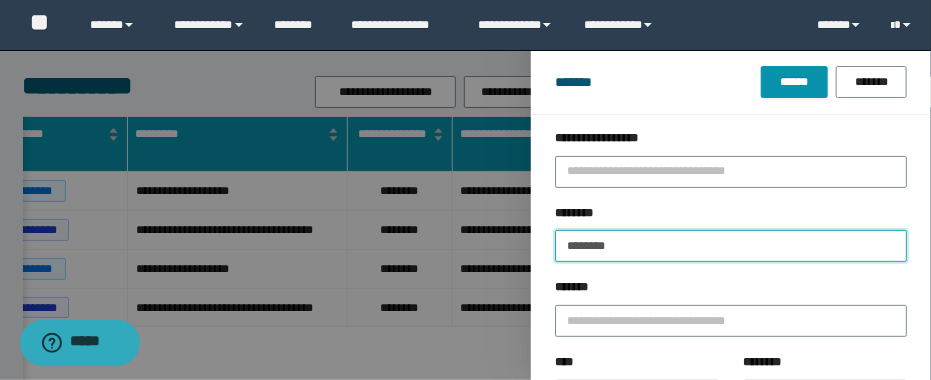 drag, startPoint x: 686, startPoint y: 253, endPoint x: 422, endPoint y: 221, distance: 265.9323 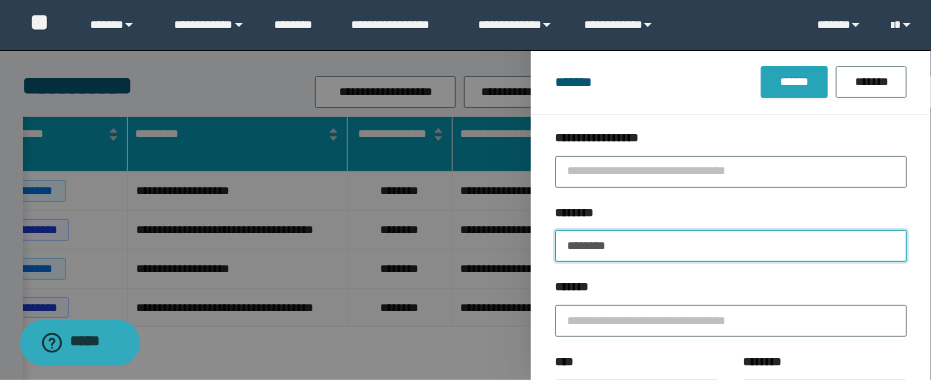 type on "********" 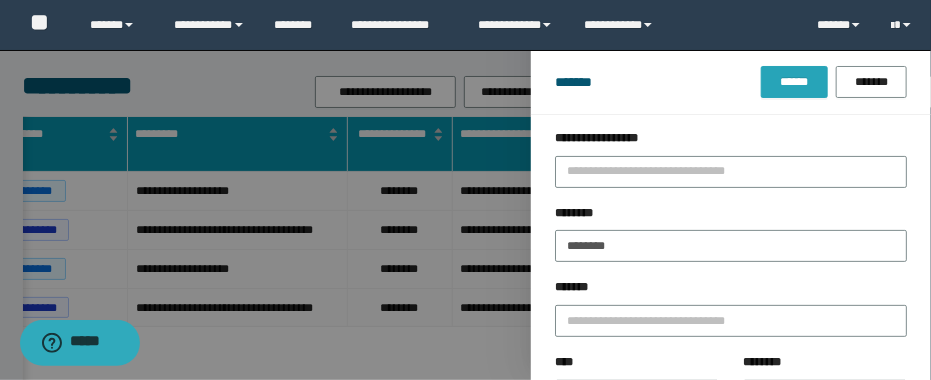 click on "******" at bounding box center (794, 82) 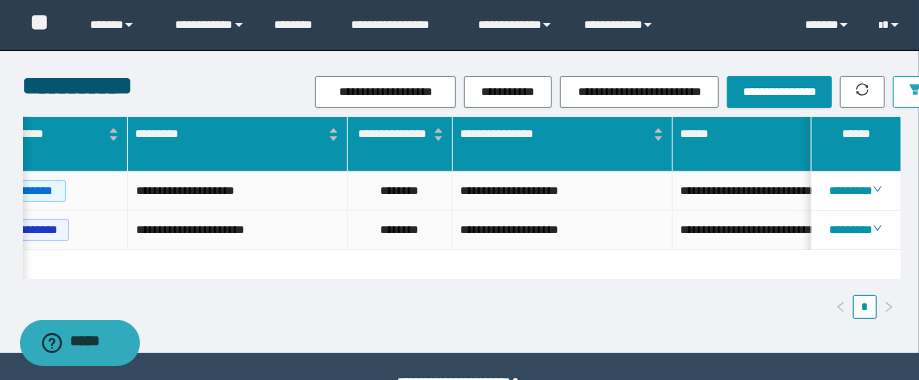 scroll, scrollTop: 0, scrollLeft: 188, axis: horizontal 